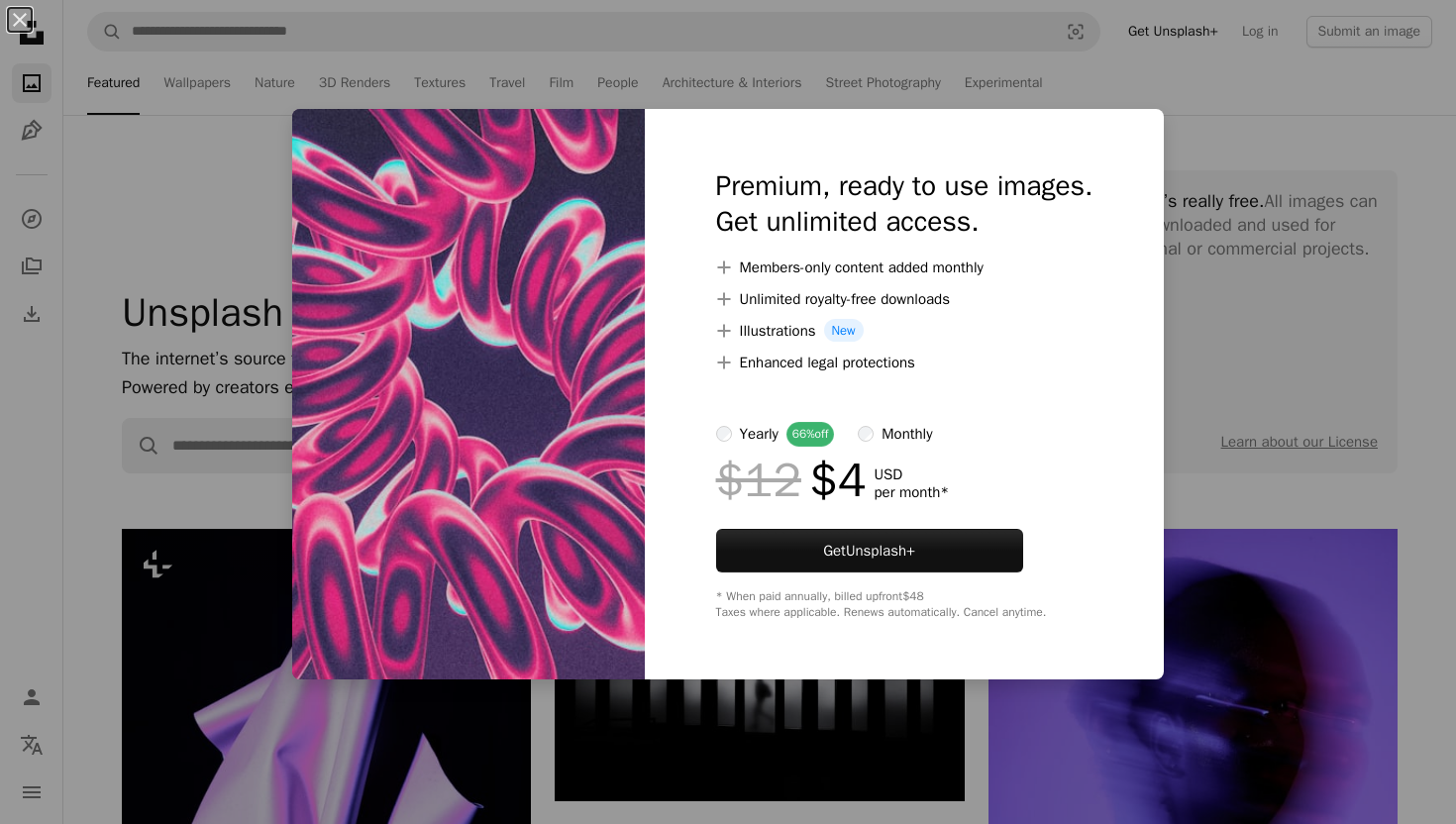 scroll, scrollTop: 1115, scrollLeft: 0, axis: vertical 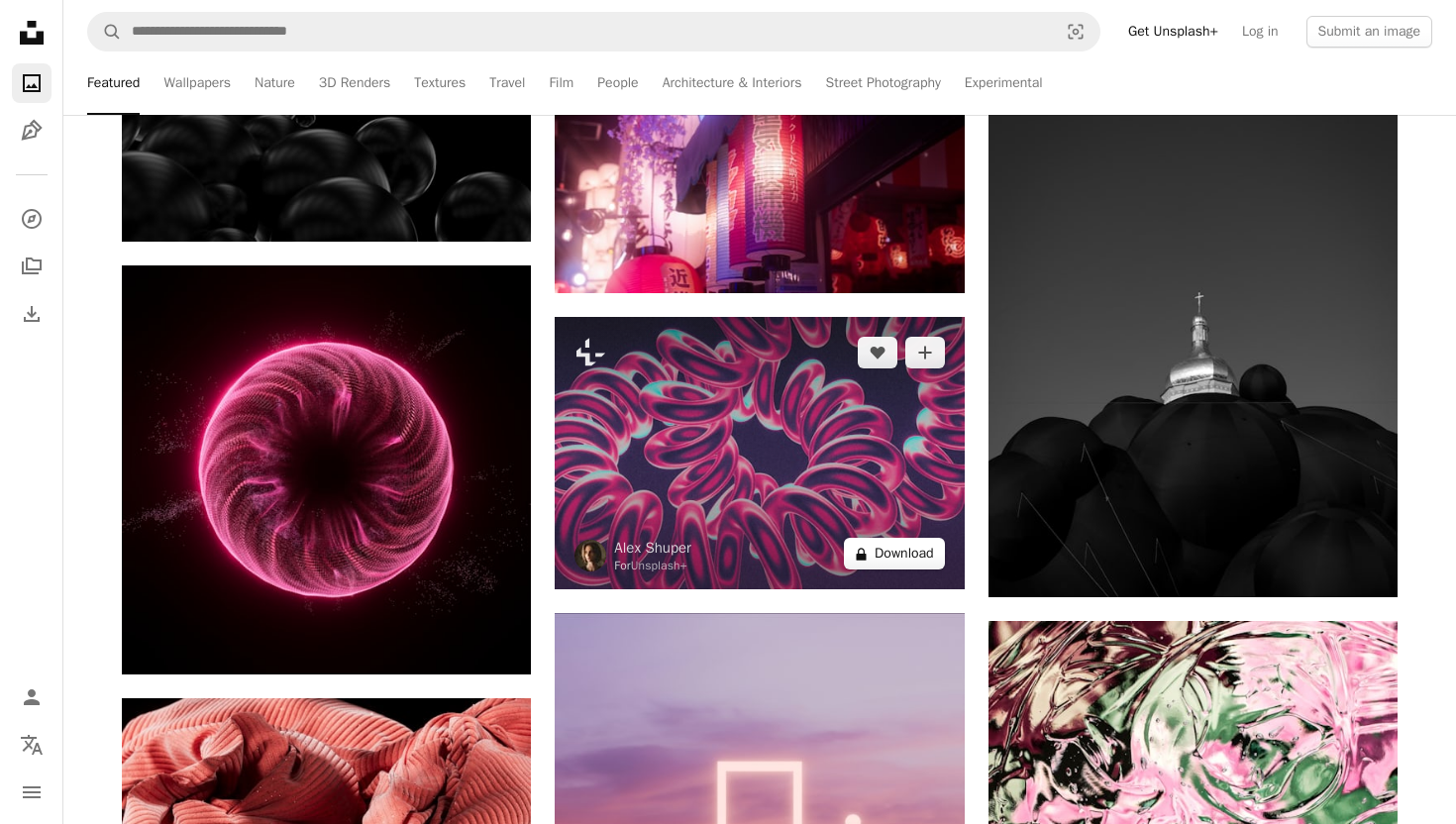 click on "A lock Download" at bounding box center (894, 554) 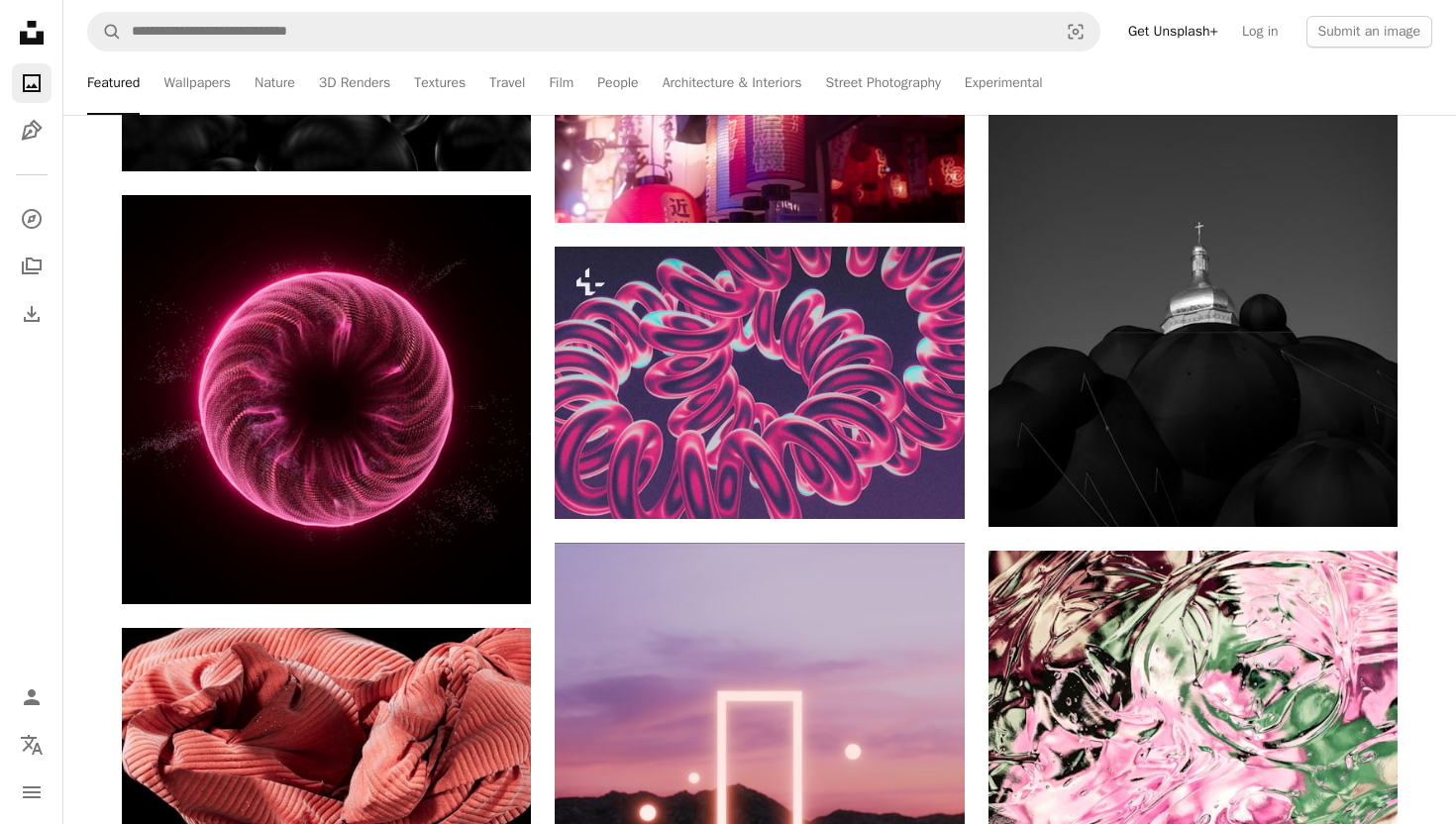 scroll, scrollTop: 1200, scrollLeft: 0, axis: vertical 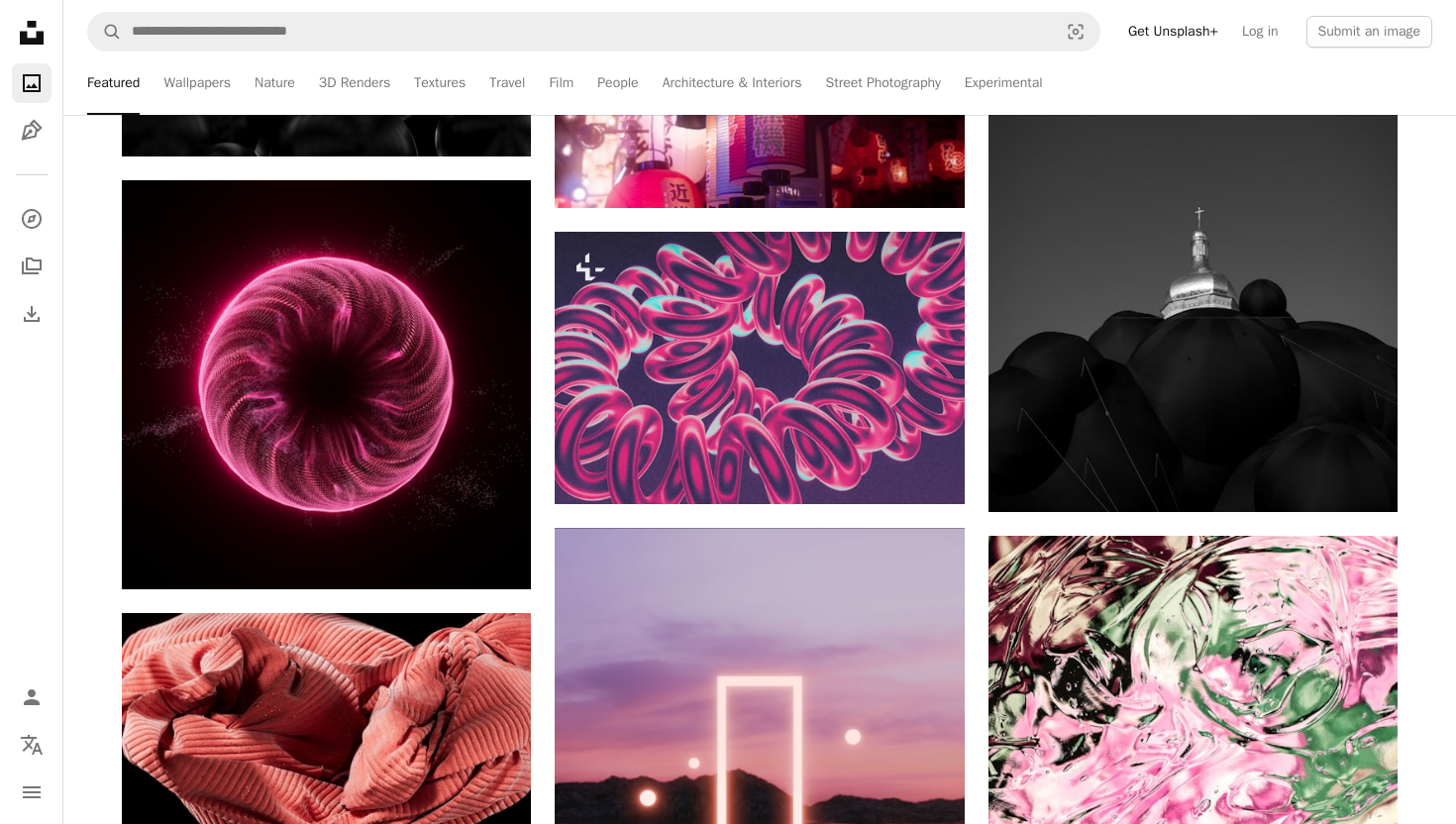 click on "Plus sign for Unsplash+ A heart A plus sign [FIRST] [LAST] For  Unsplash+ A lock Download Plus sign for Unsplash+ A heart A plus sign [FIRST] [LAST] For  Unsplash+ A lock Download A heart A plus sign [FIRST] [LAST] Available for hire A checkmark inside of a circle Arrow pointing down A heart A plus sign [FIRST] [LAST] Available for hire A checkmark inside of a circle Arrow pointing down Plus sign for Unsplash+ A heart A plus sign [FIRST] [LAST] For  Unsplash+ A lock Download A heart A plus sign [FIRST] [LAST] Arrow pointing down Plus sign for Unsplash+ A heart A plus sign [FIRST] [LAST] For  Unsplash+ A lock Download A heart A plus sign [FIRST] [LAST] Arrow pointing down A heart A plus sign [FIRST] [LAST] Available for hire A checkmark inside of a circle Arrow pointing down A heart A plus sign [FIRST] [LAST]" at bounding box center [760, 1185] 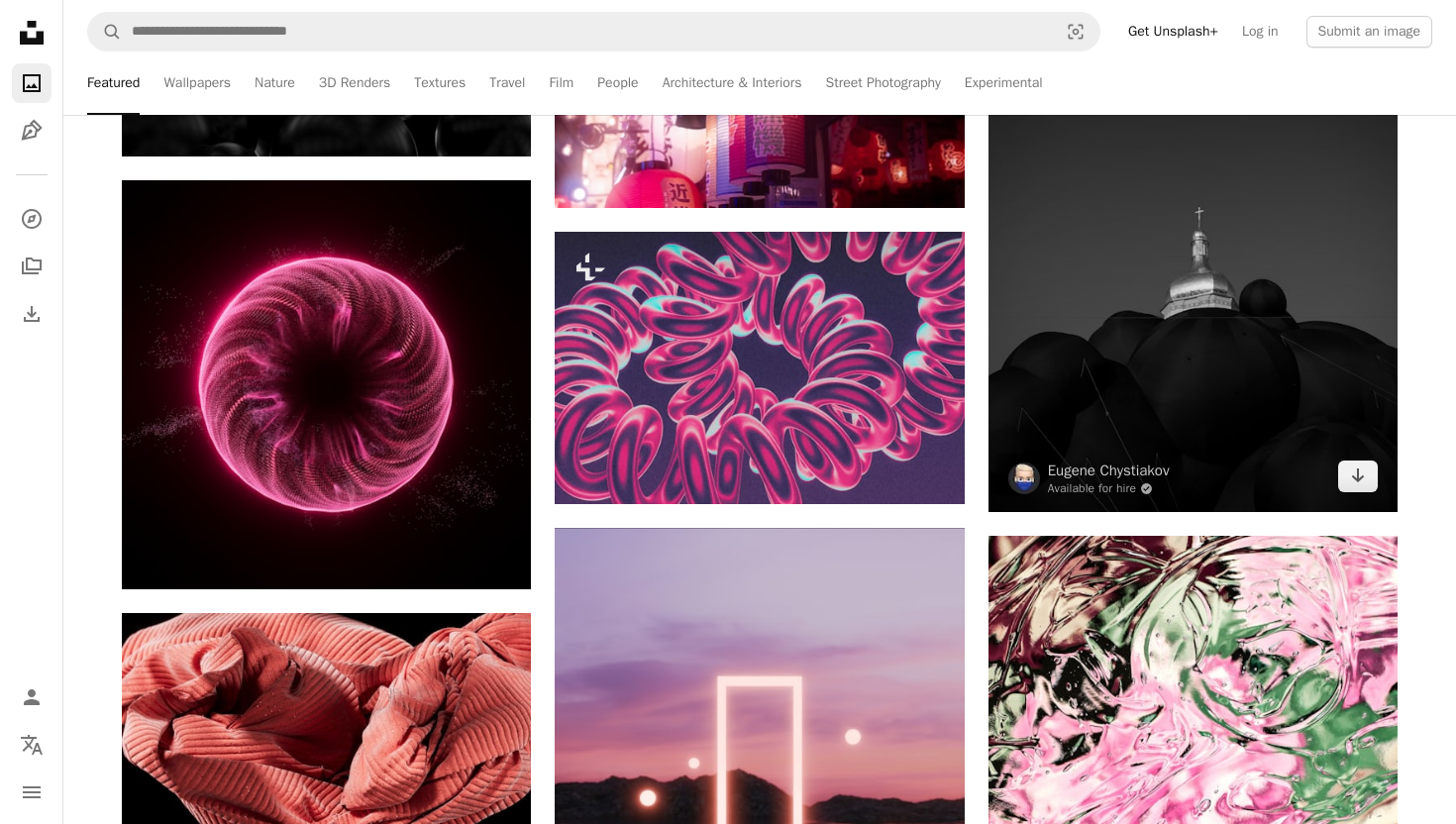 click at bounding box center (1193, 239) 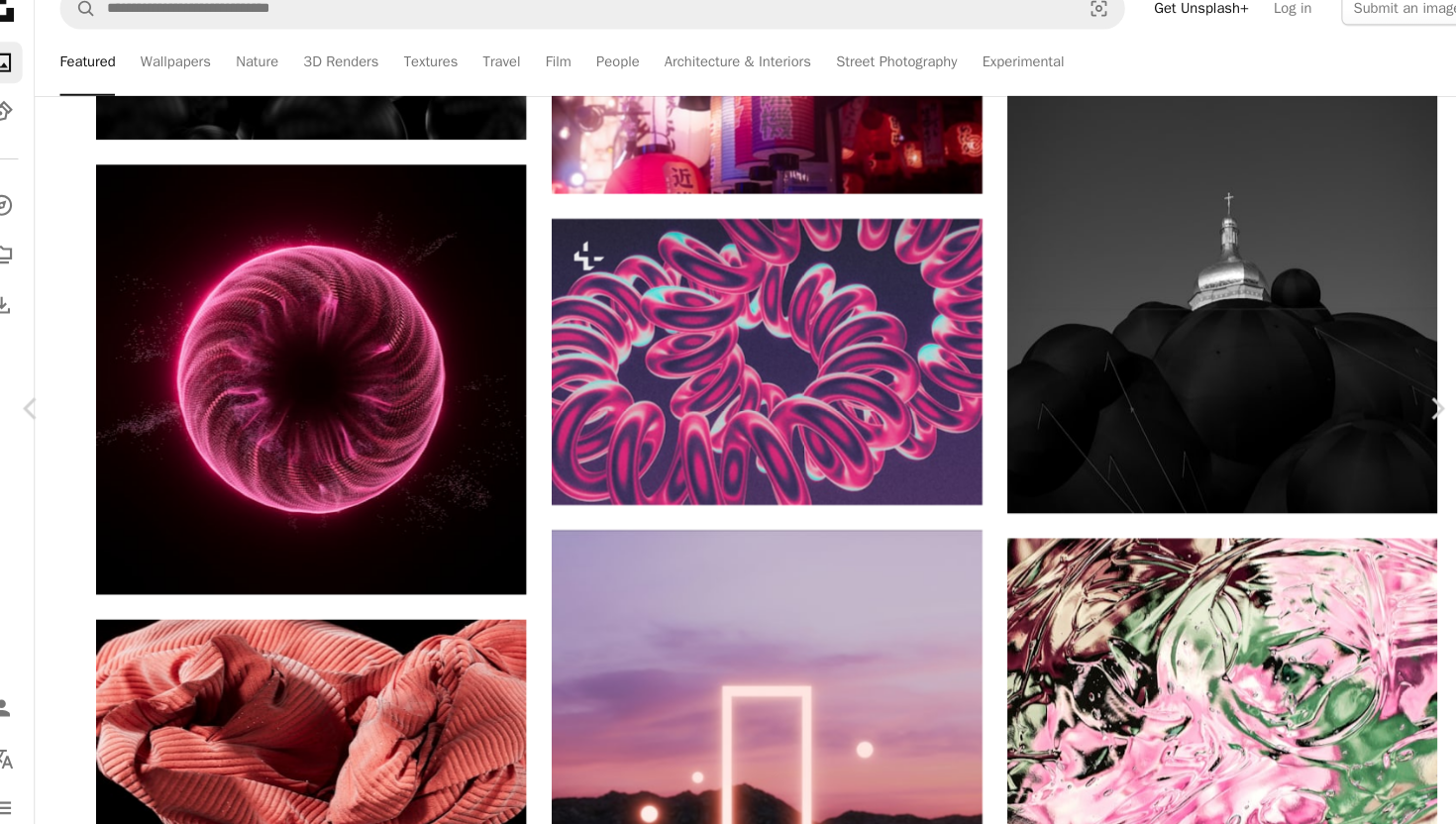 click at bounding box center (720, 3454) 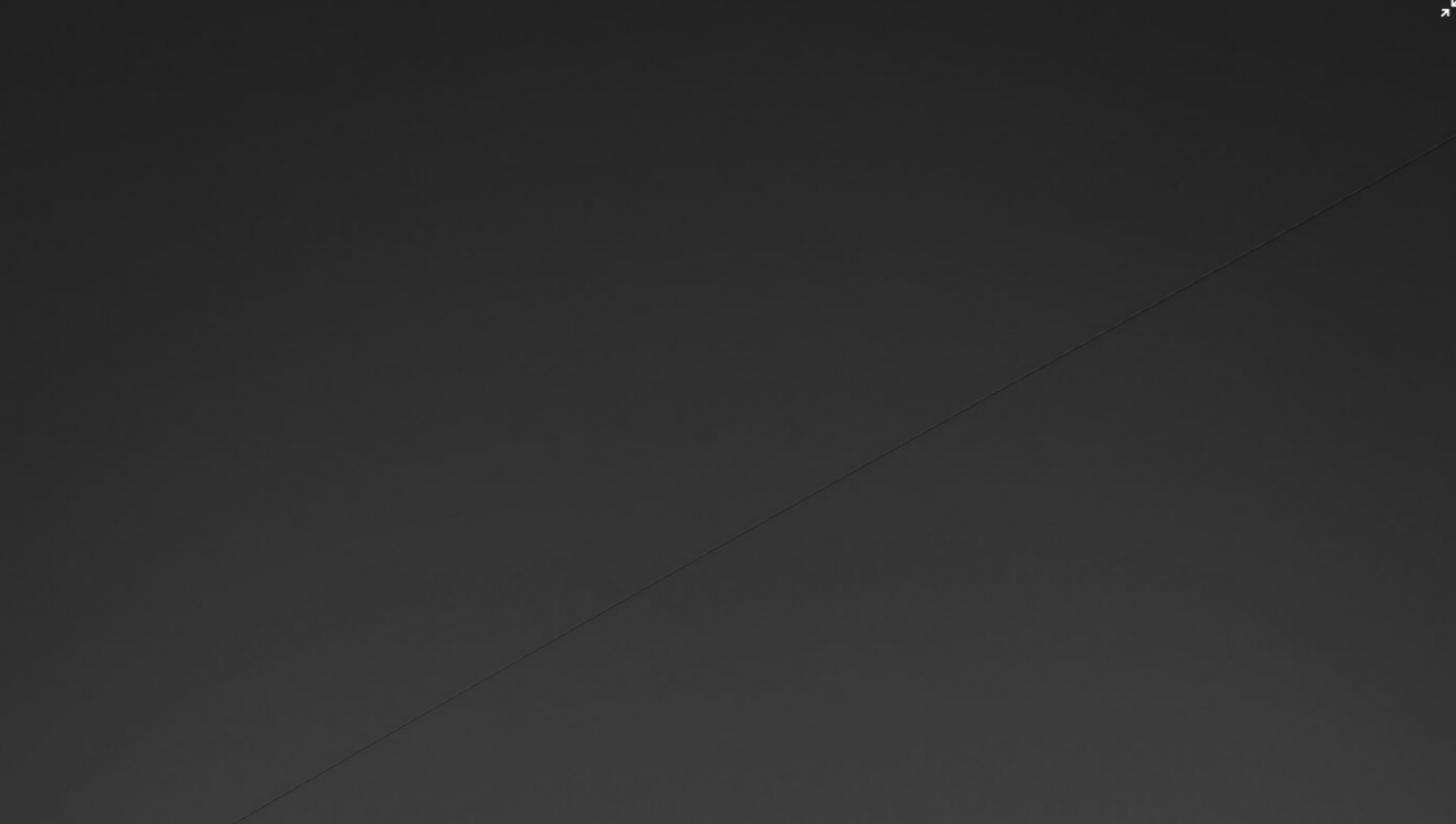 scroll, scrollTop: 560, scrollLeft: 0, axis: vertical 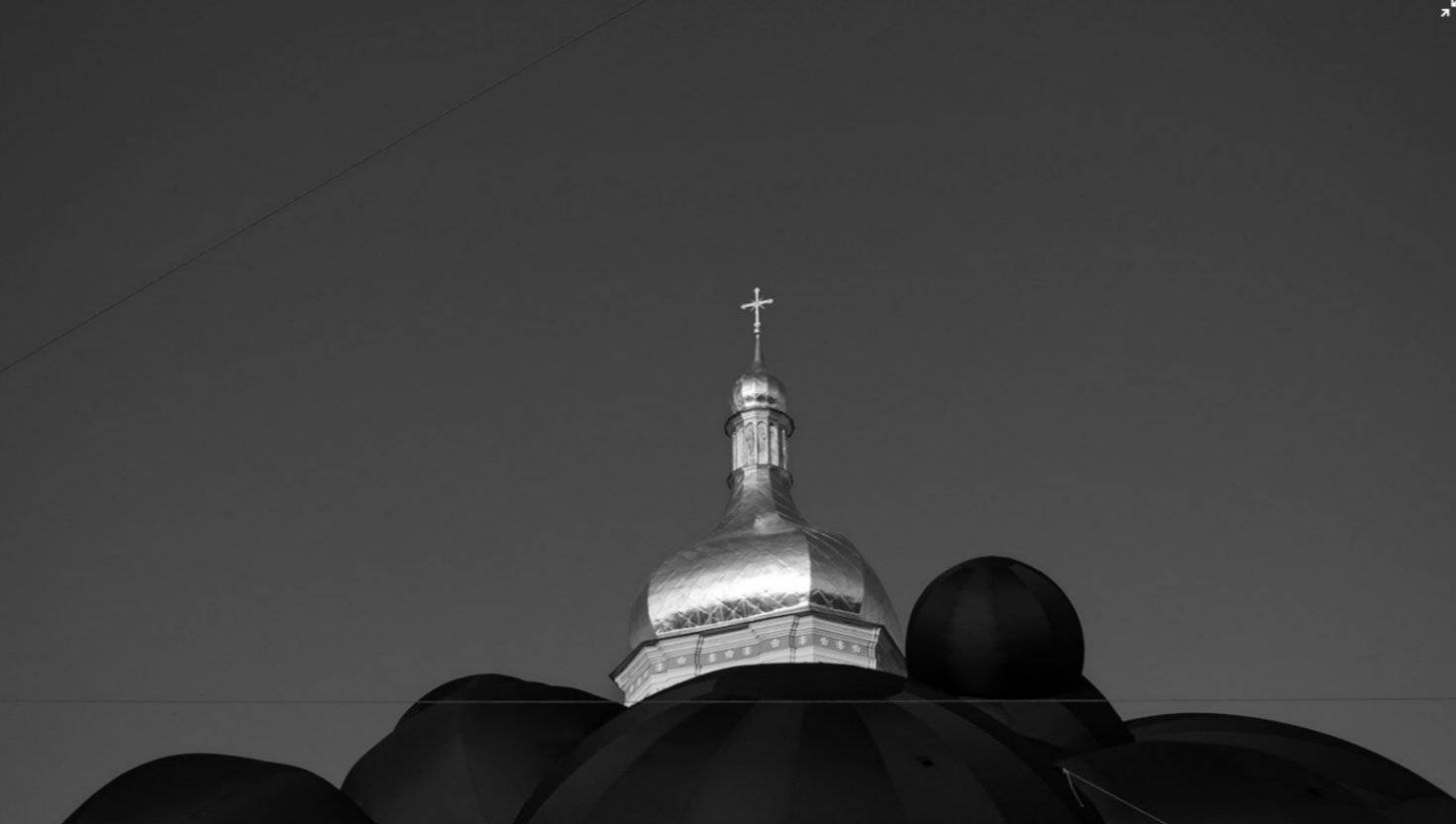 click at bounding box center [728, 411] 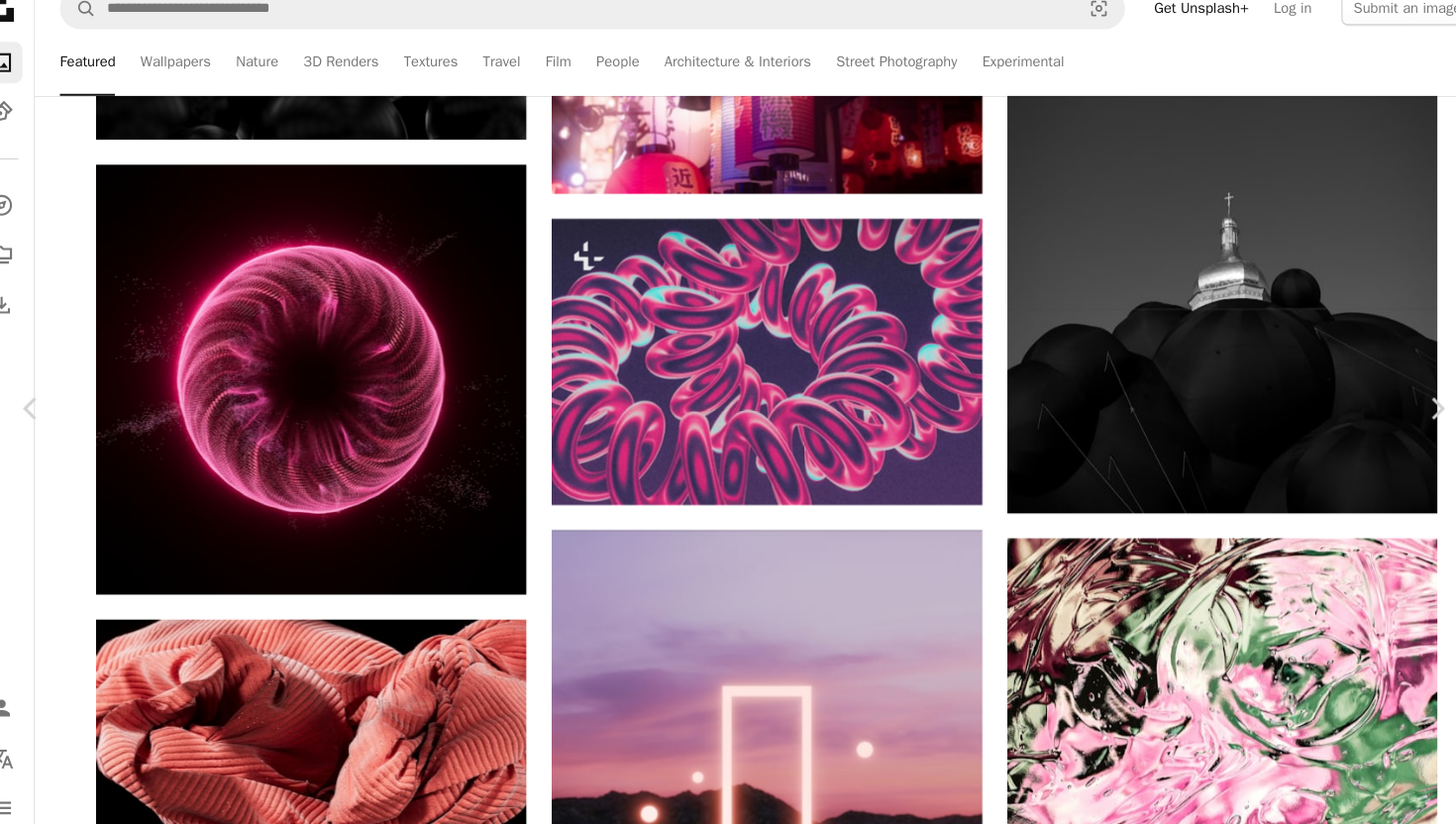 click on "A [FIRST] [LAST] Available for hire A checkmark inside of a circle A heart A plus sign Download free Chevron down Zoom in Views 171,277 Downloads 539 A forward-right arrow Share Info icon Info More Actions Calendar outlined Published  2 weeks ago Camera SONY, ILCE-7M3 Safety Free to use under the  Unsplash License Browse premium related images on iStock  |  Save 20% with code UNSPLASH20 View more on iStock  ↗ Related images A heart A plus sign [FIRST] [LAST] Available for hire A checkmark inside of a circle Arrow pointing down A heart A plus sign [FIRST] [LAST] Arrow pointing down A heart A plus sign [FIRST] [LAST] Available for hire A checkmark inside of a circle Arrow pointing down Plus sign for Unsplash+ A heart A plus sign [FIRST] [LAST] For  Unsplash+ A lock Download A heart A plus sign [FIRST] [LAST] Available for hire A checkmark inside of a circle Arrow pointing down A heart A plus sign [FIRST] [LAST] Arrow pointing down A heart A plus sign [FIRST] [LAST]" at bounding box center [728, 3454] 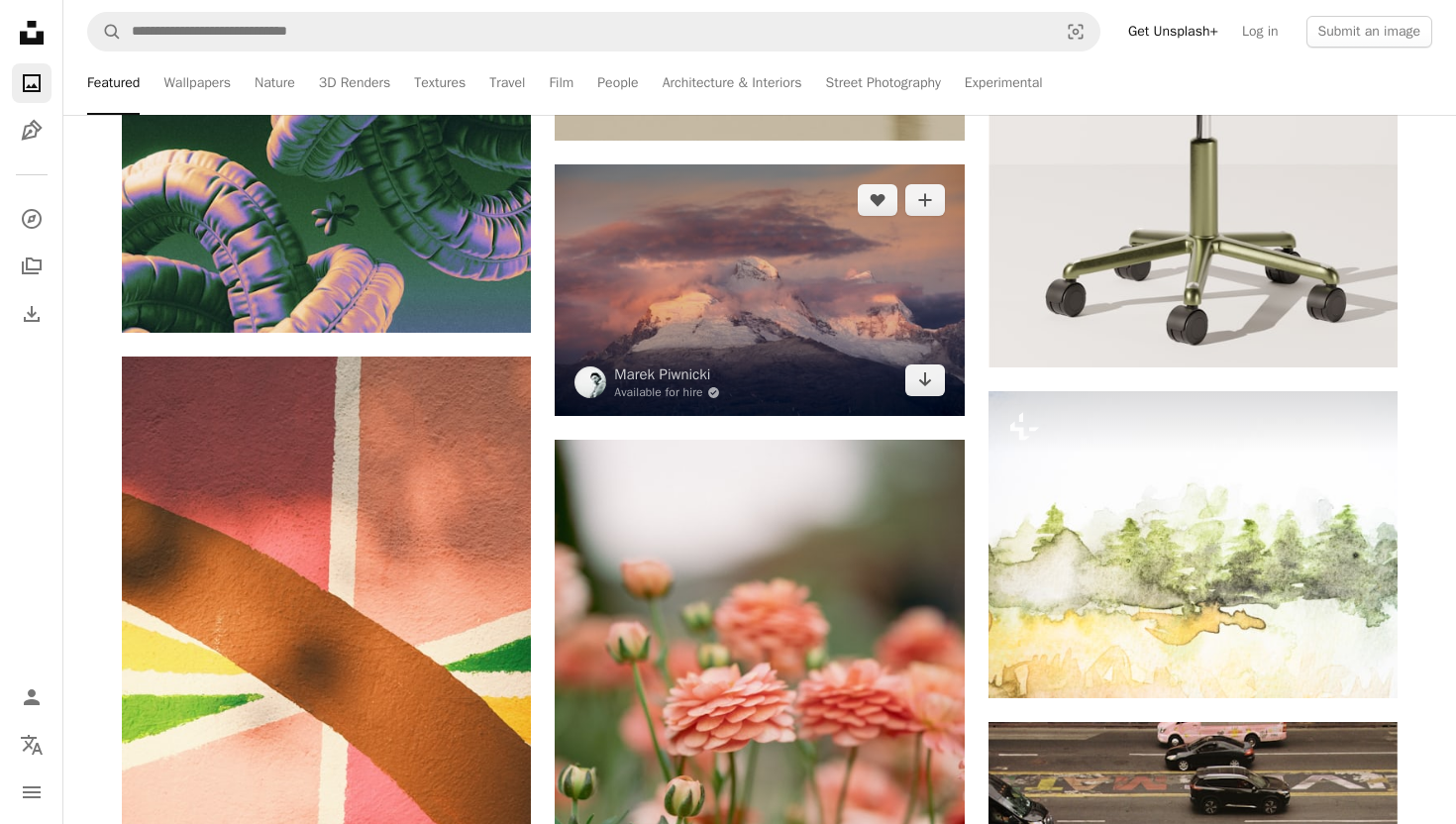 scroll, scrollTop: 2642, scrollLeft: 0, axis: vertical 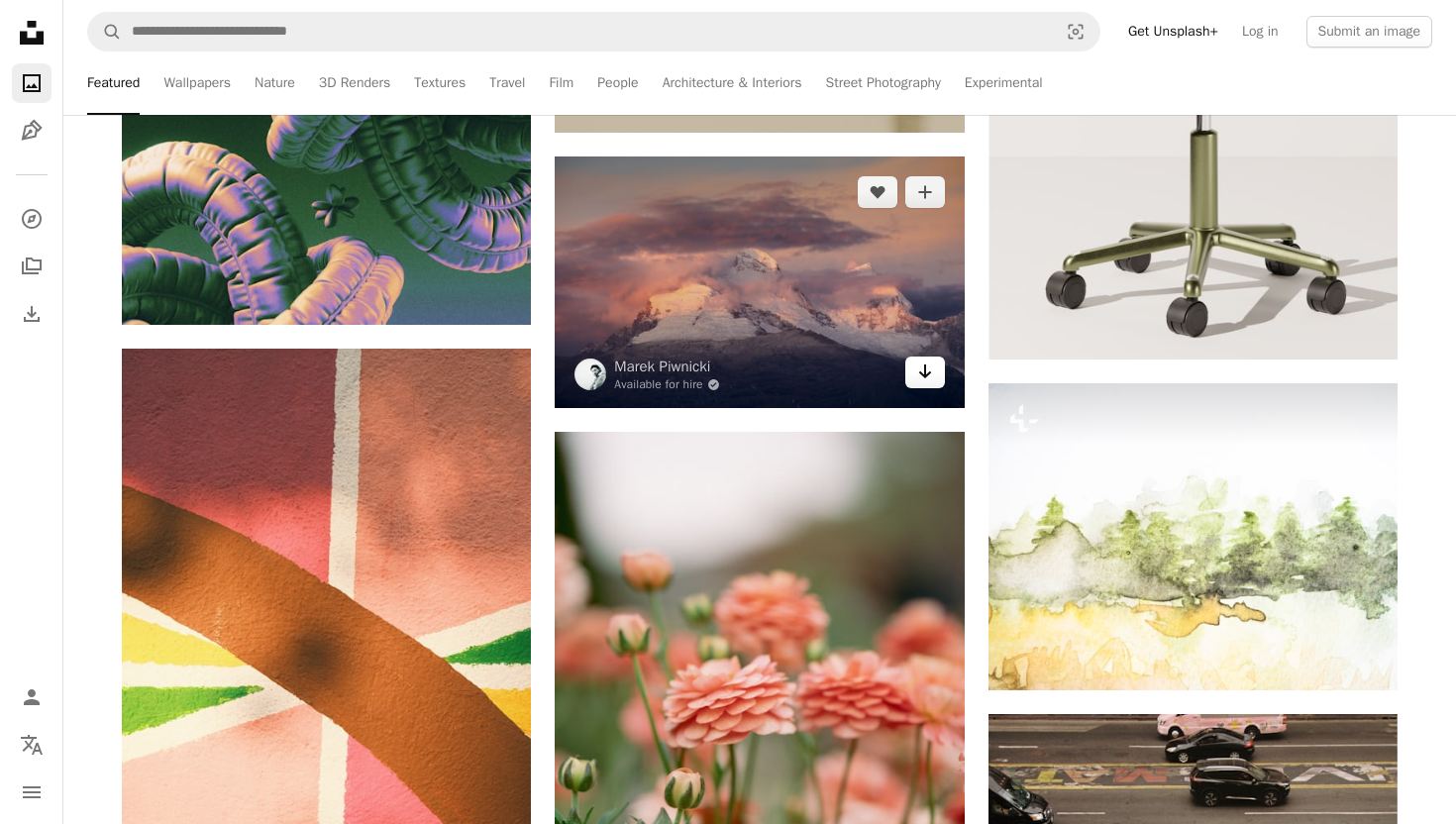 click on "Arrow pointing down" 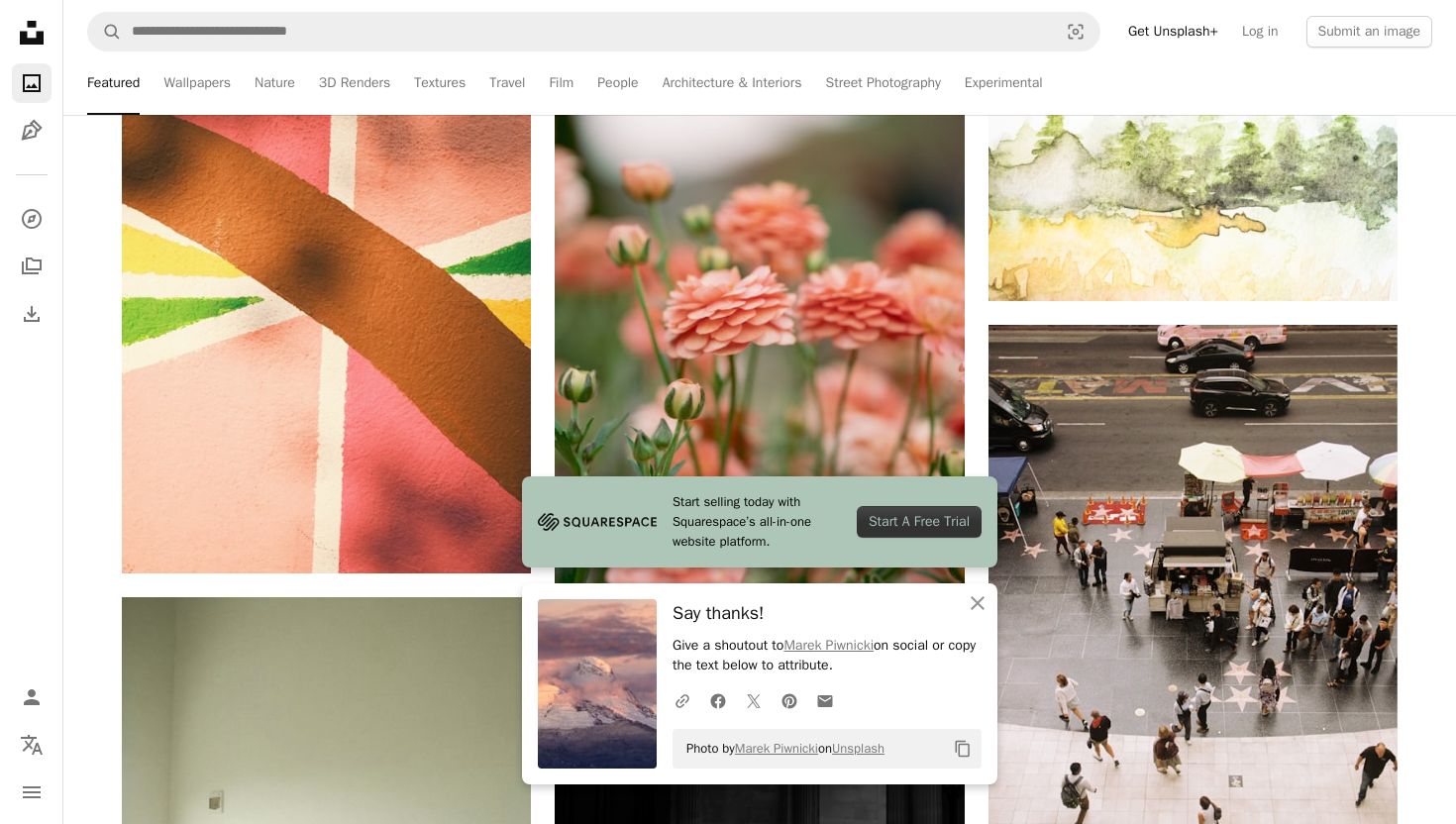 scroll, scrollTop: 3035, scrollLeft: 0, axis: vertical 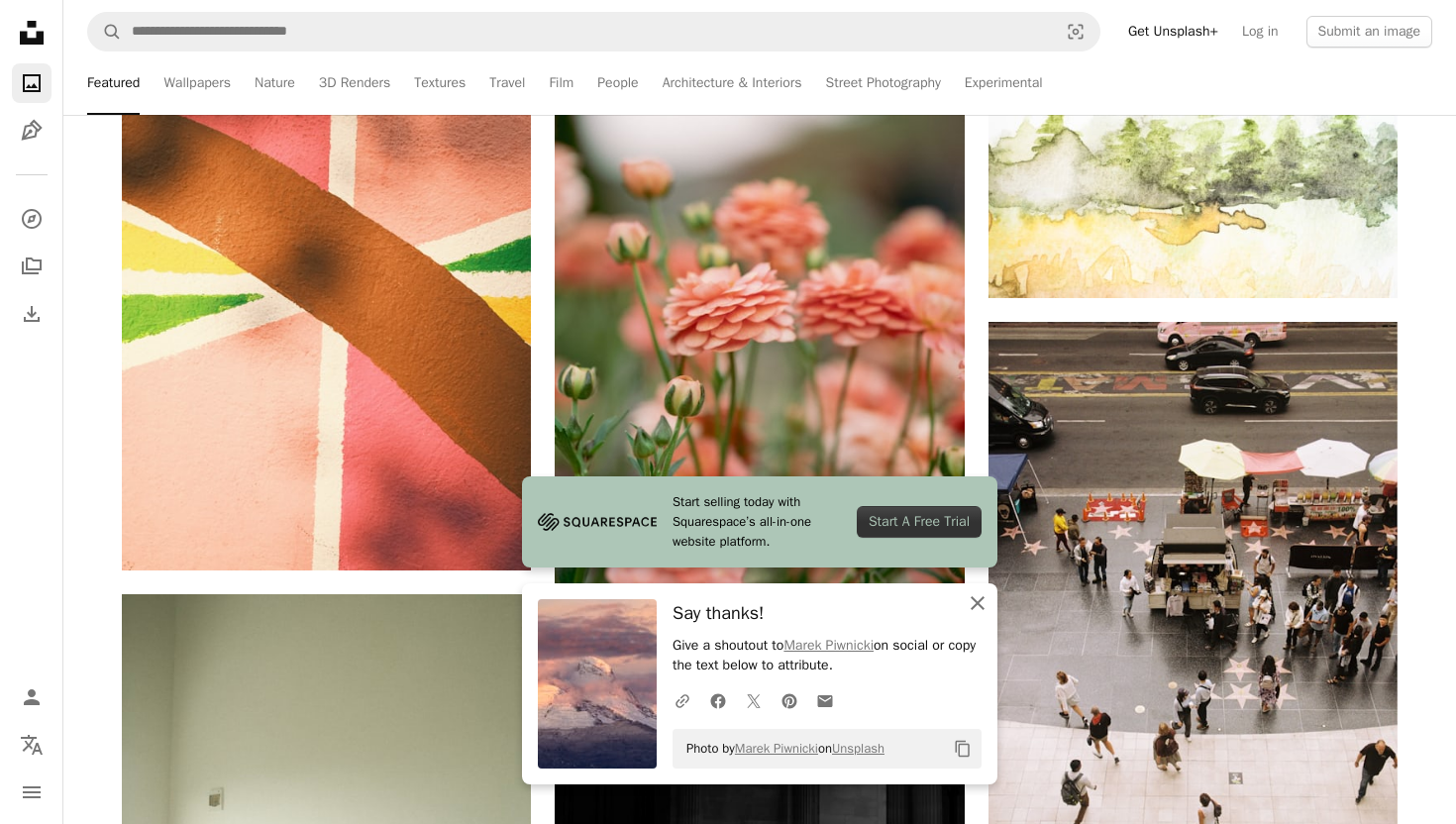 click on "An X shape" 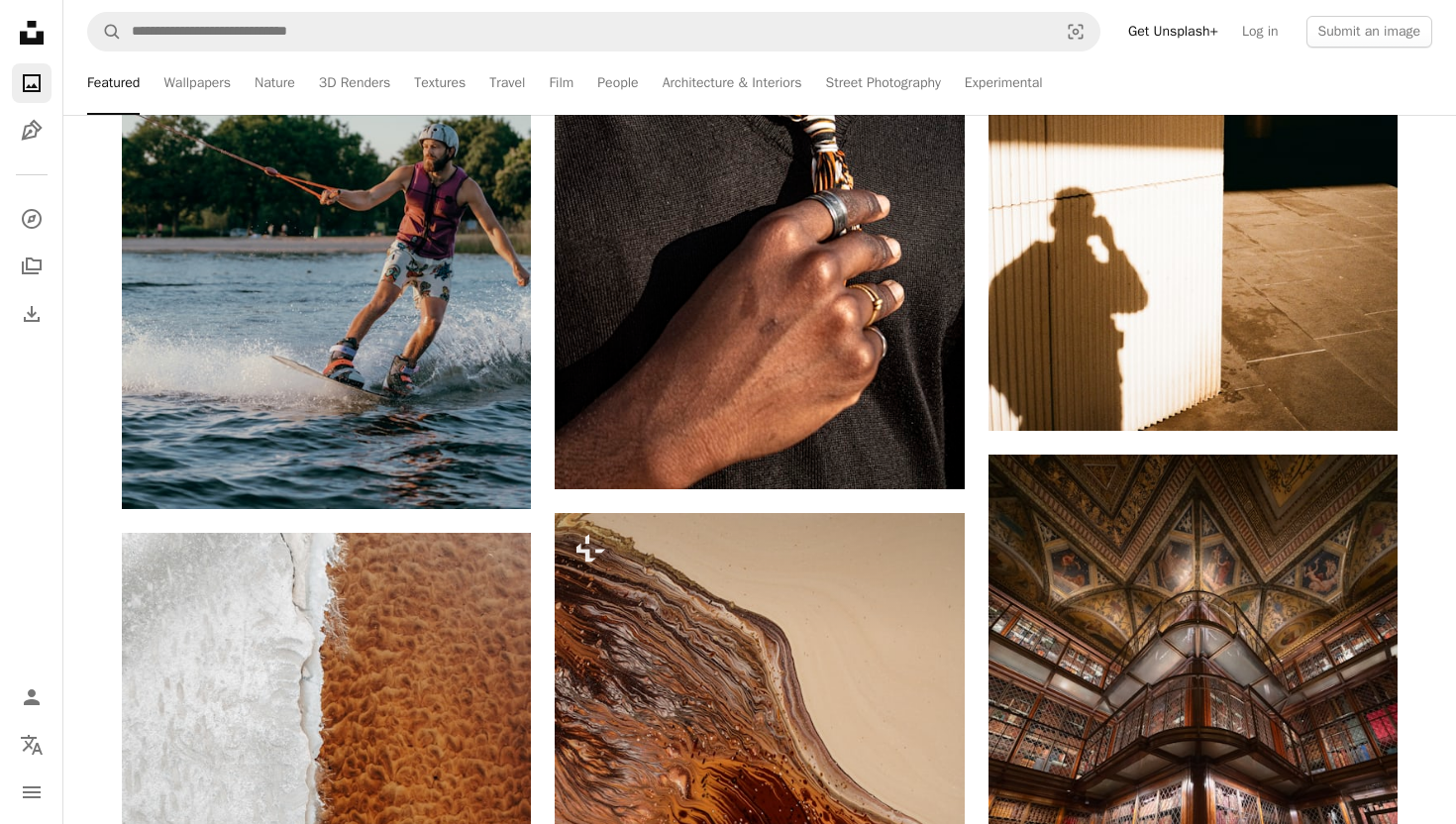 scroll, scrollTop: 7821, scrollLeft: 0, axis: vertical 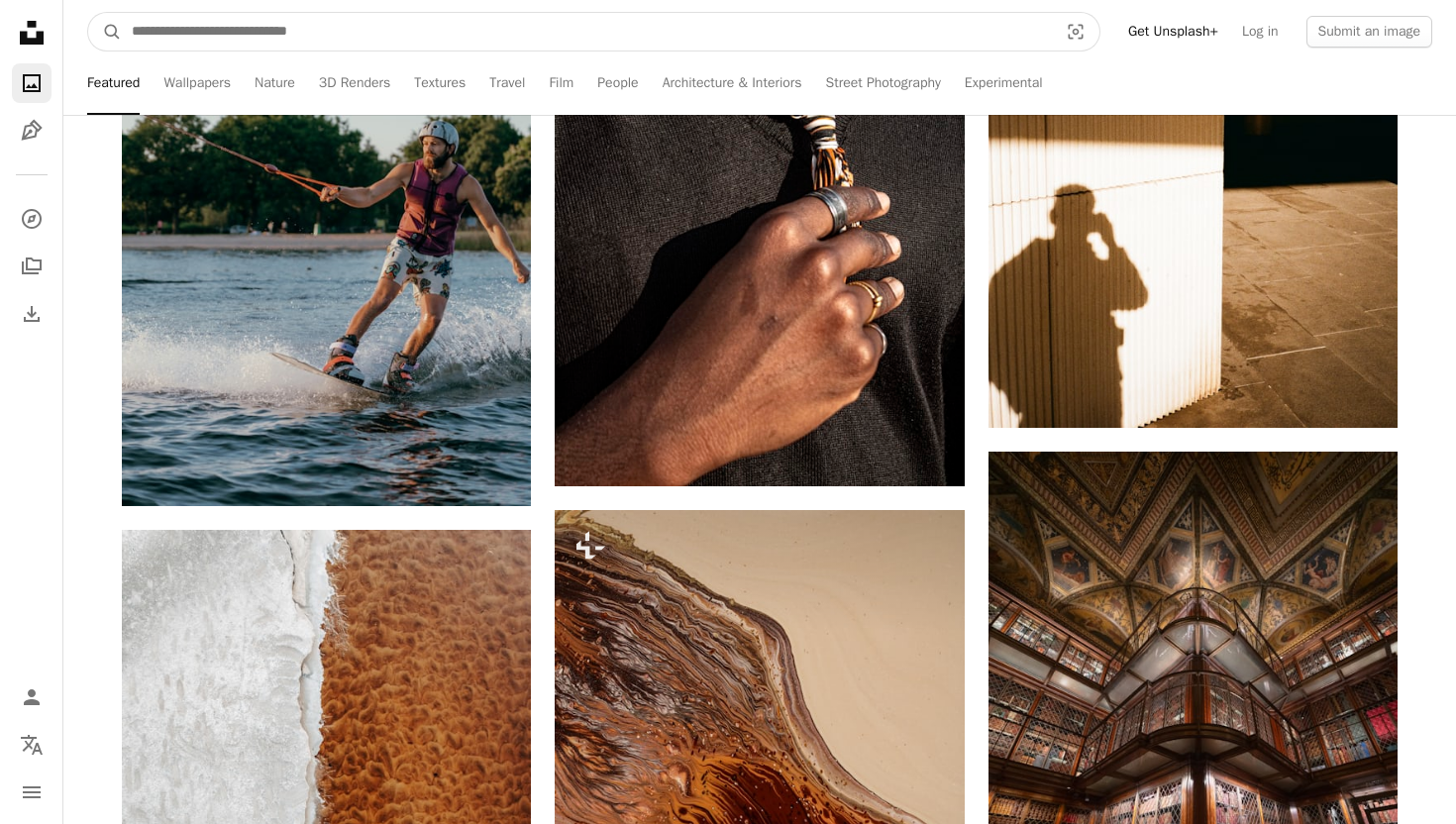 click at bounding box center (586, 32) 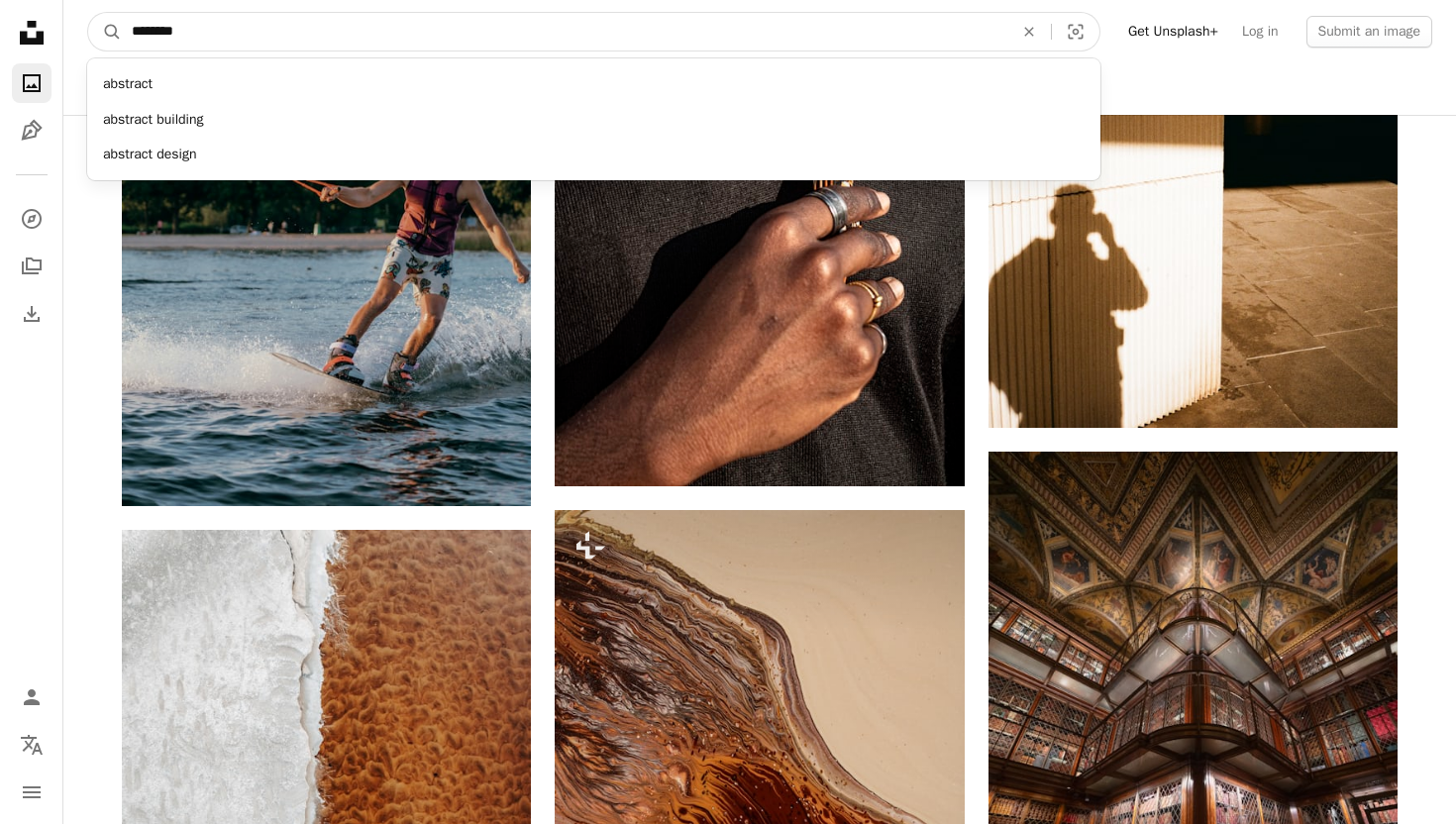 type on "********" 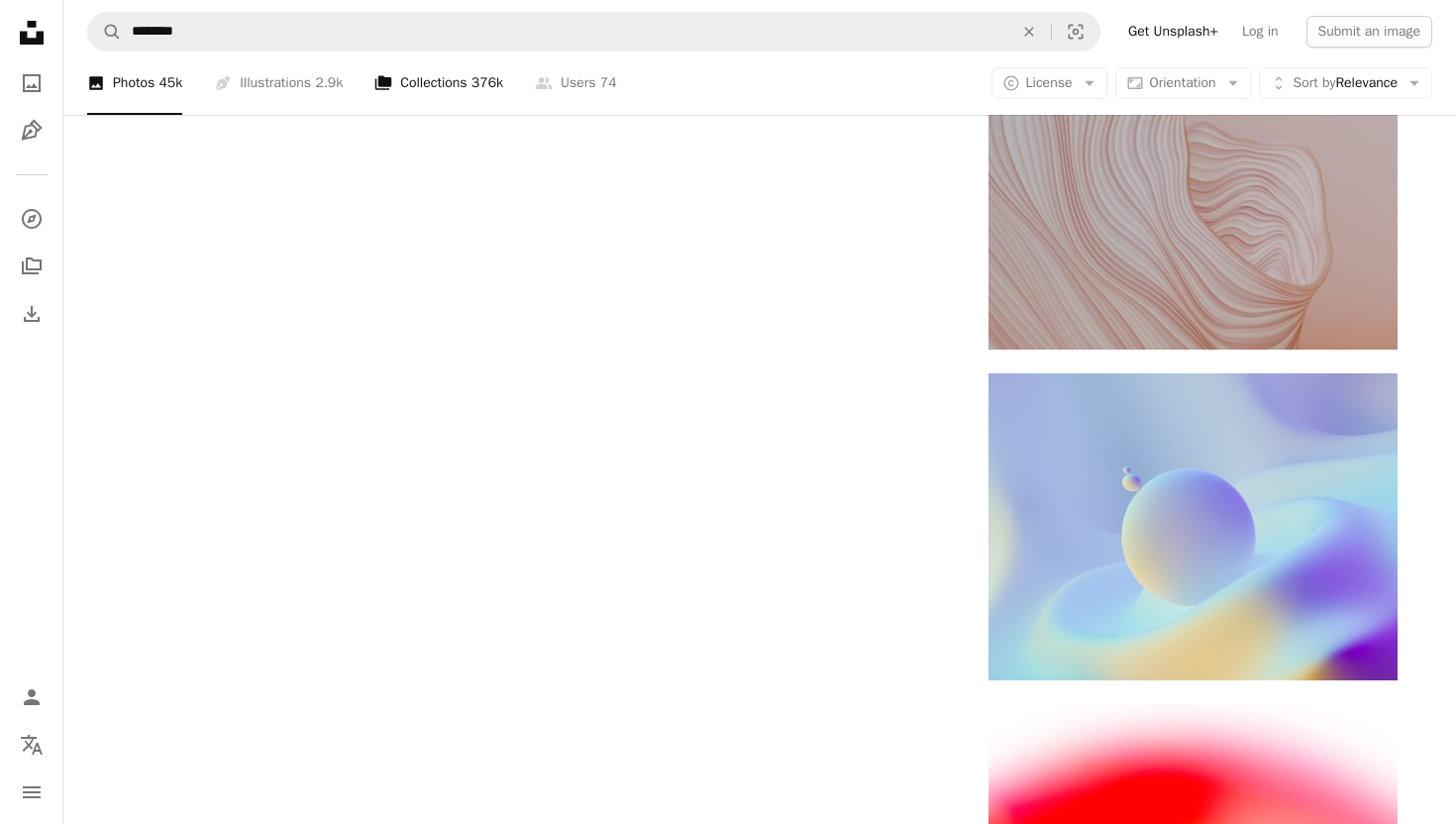 scroll, scrollTop: 3638, scrollLeft: 0, axis: vertical 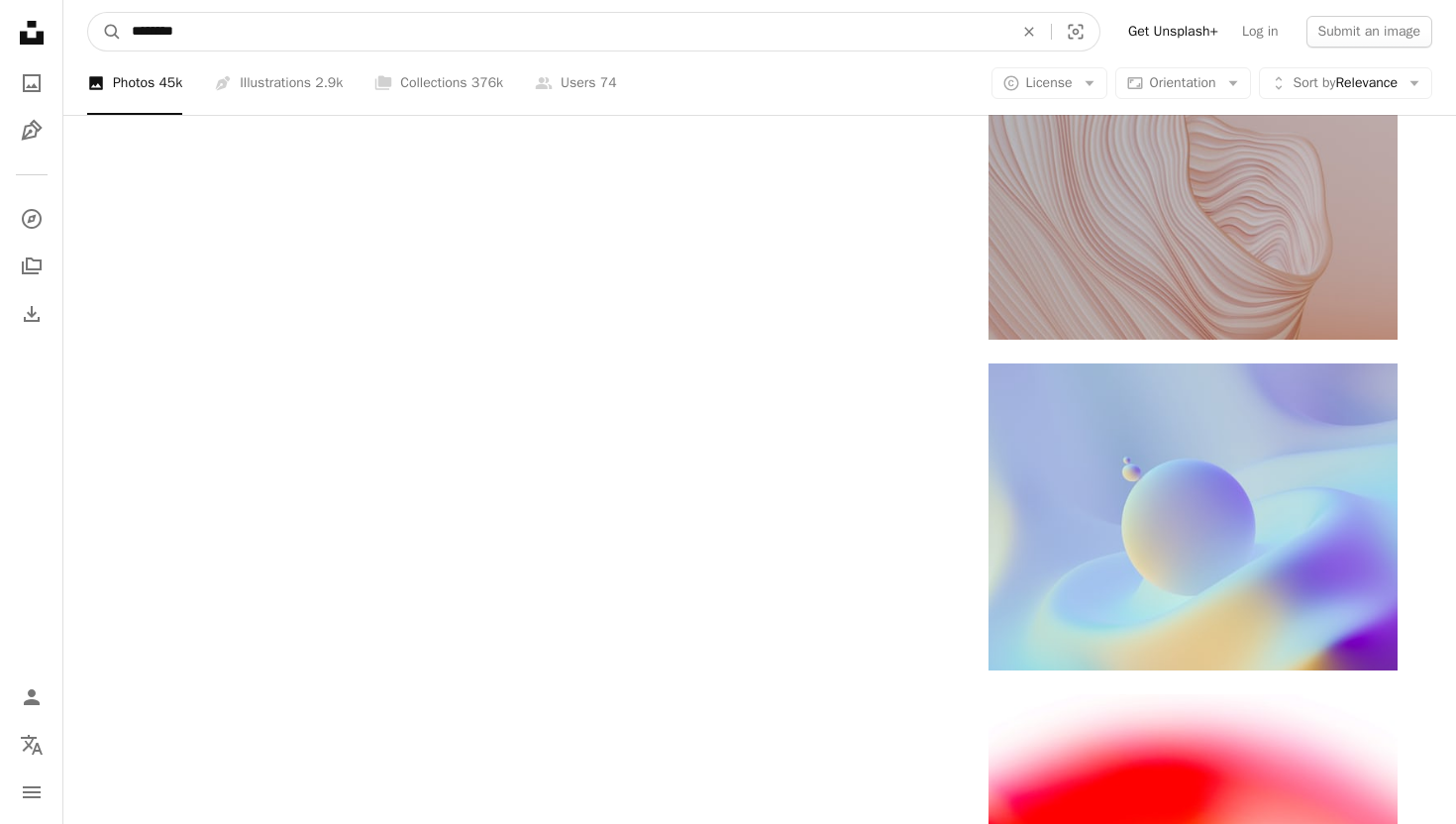 click on "********" at bounding box center (565, 32) 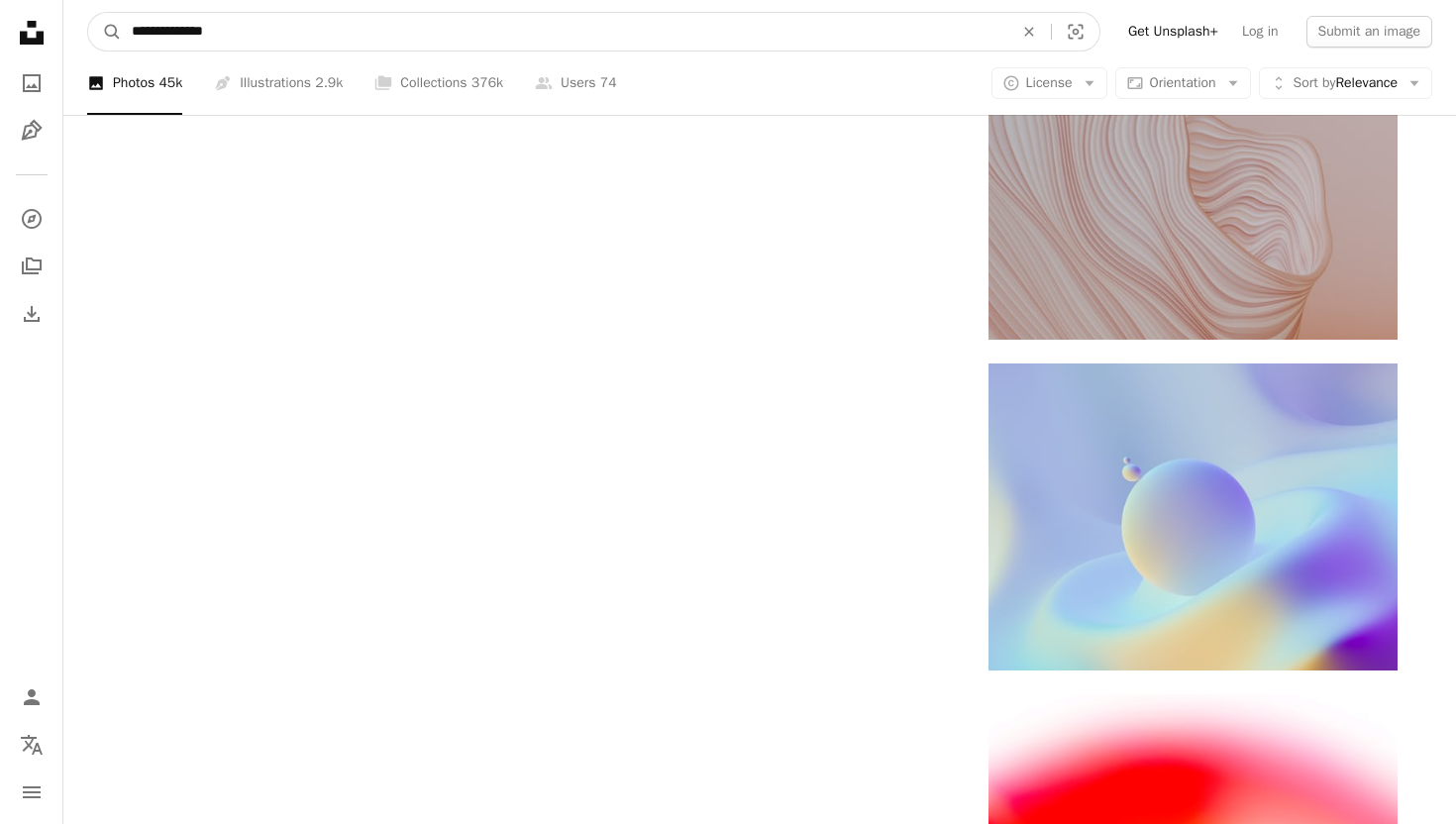 type on "**********" 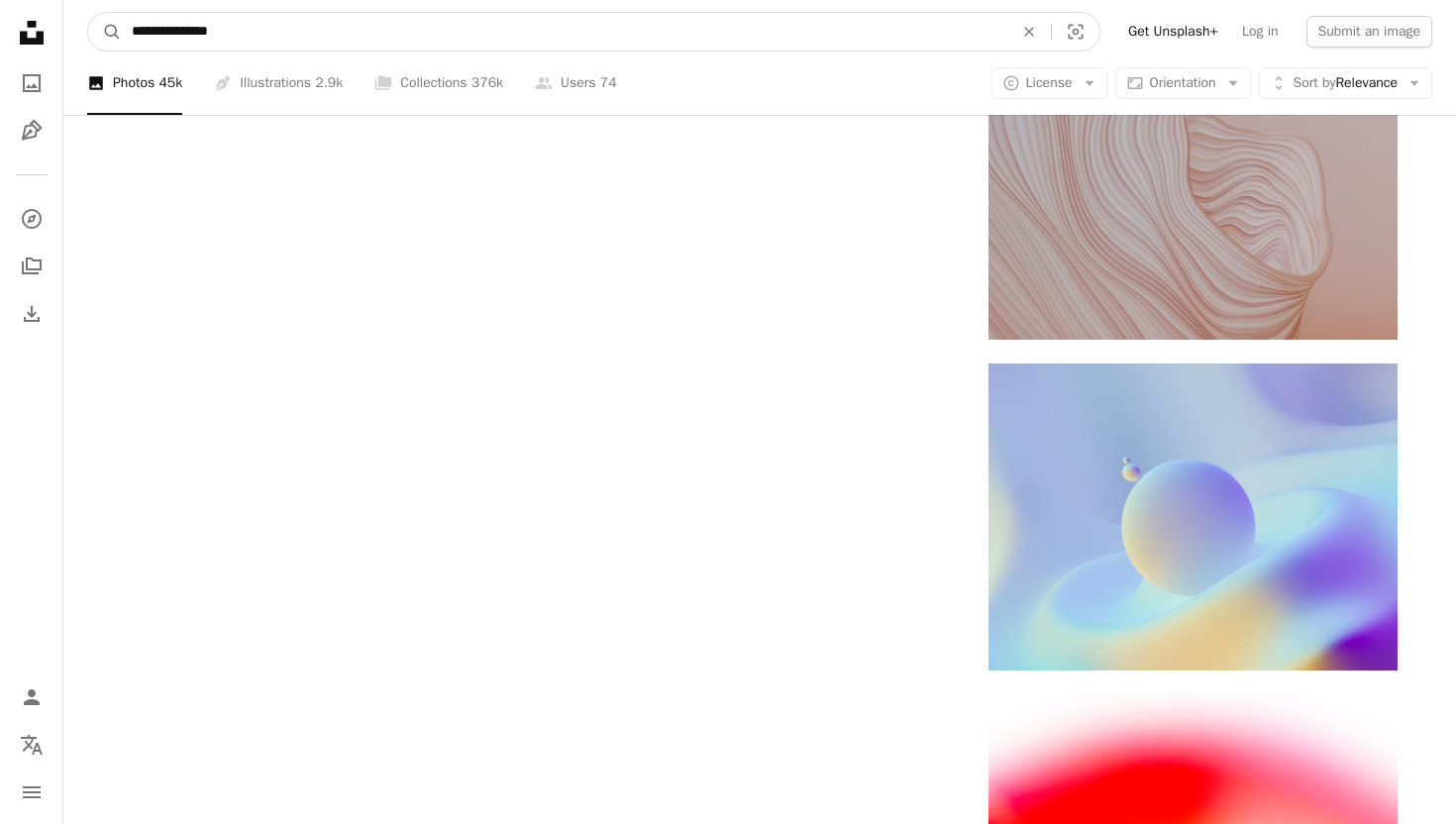click on "A magnifying glass" at bounding box center [105, 32] 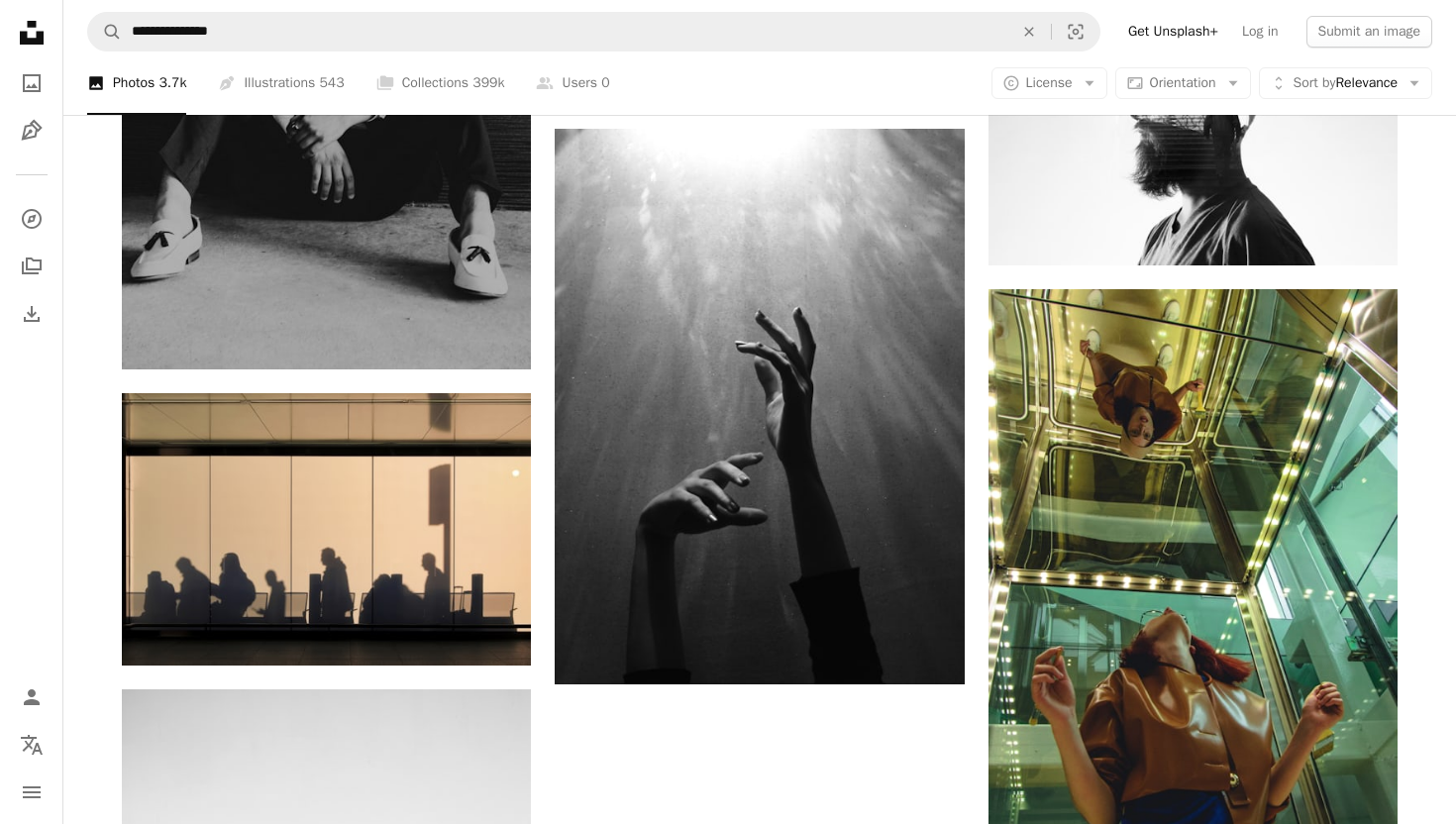 scroll, scrollTop: 2559, scrollLeft: 0, axis: vertical 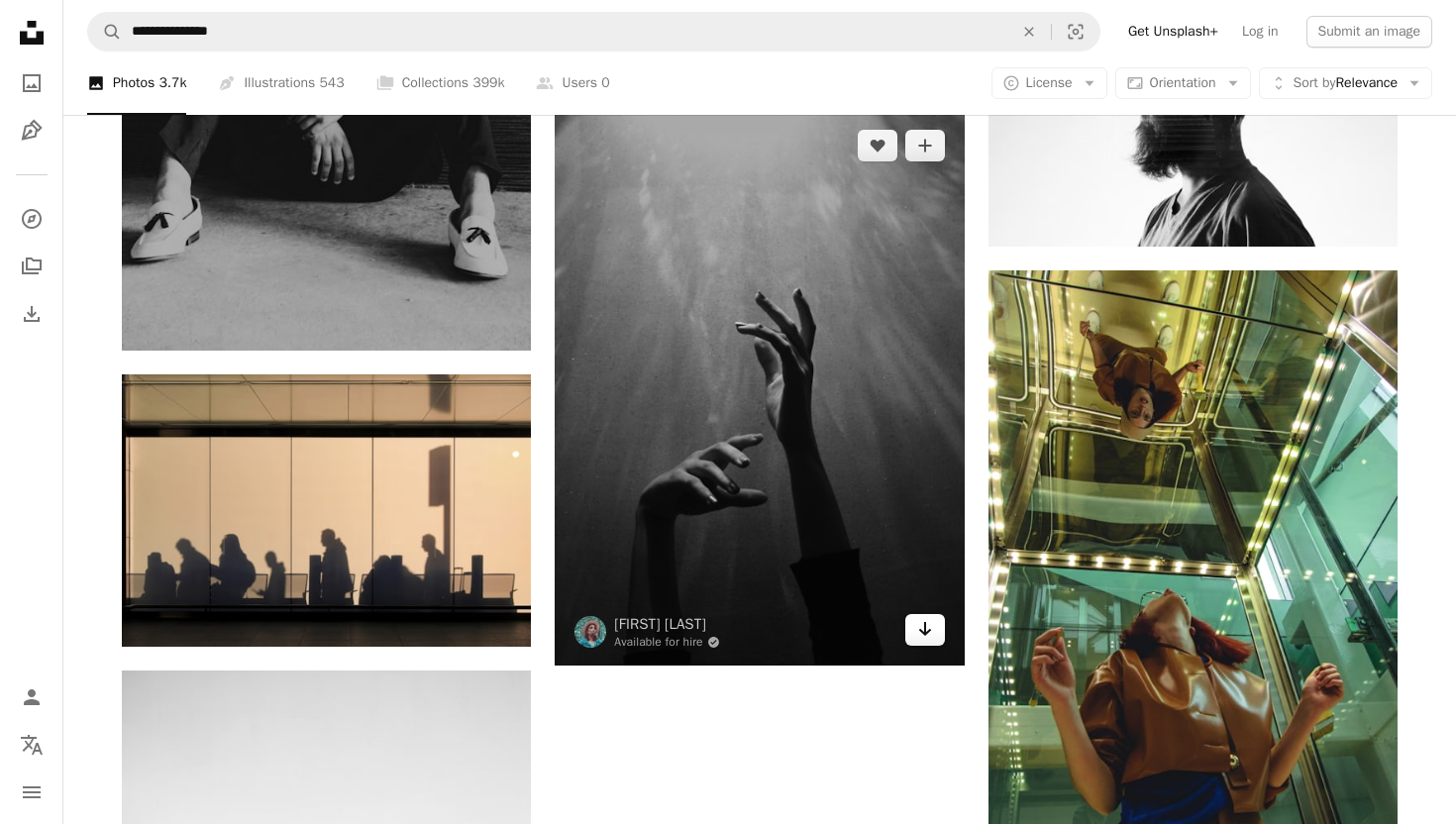 click on "Arrow pointing down" at bounding box center (925, 630) 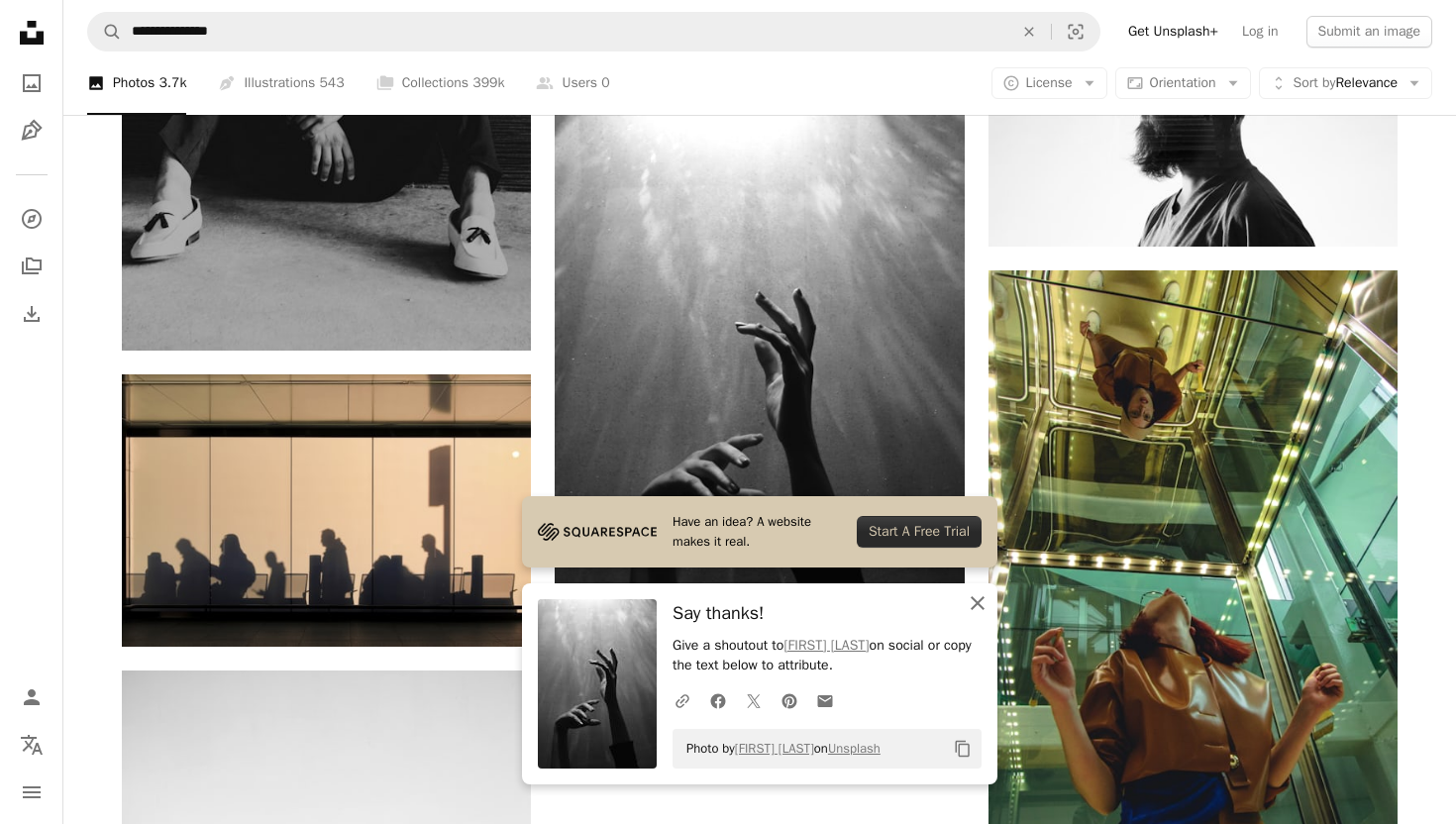 click on "An X shape" 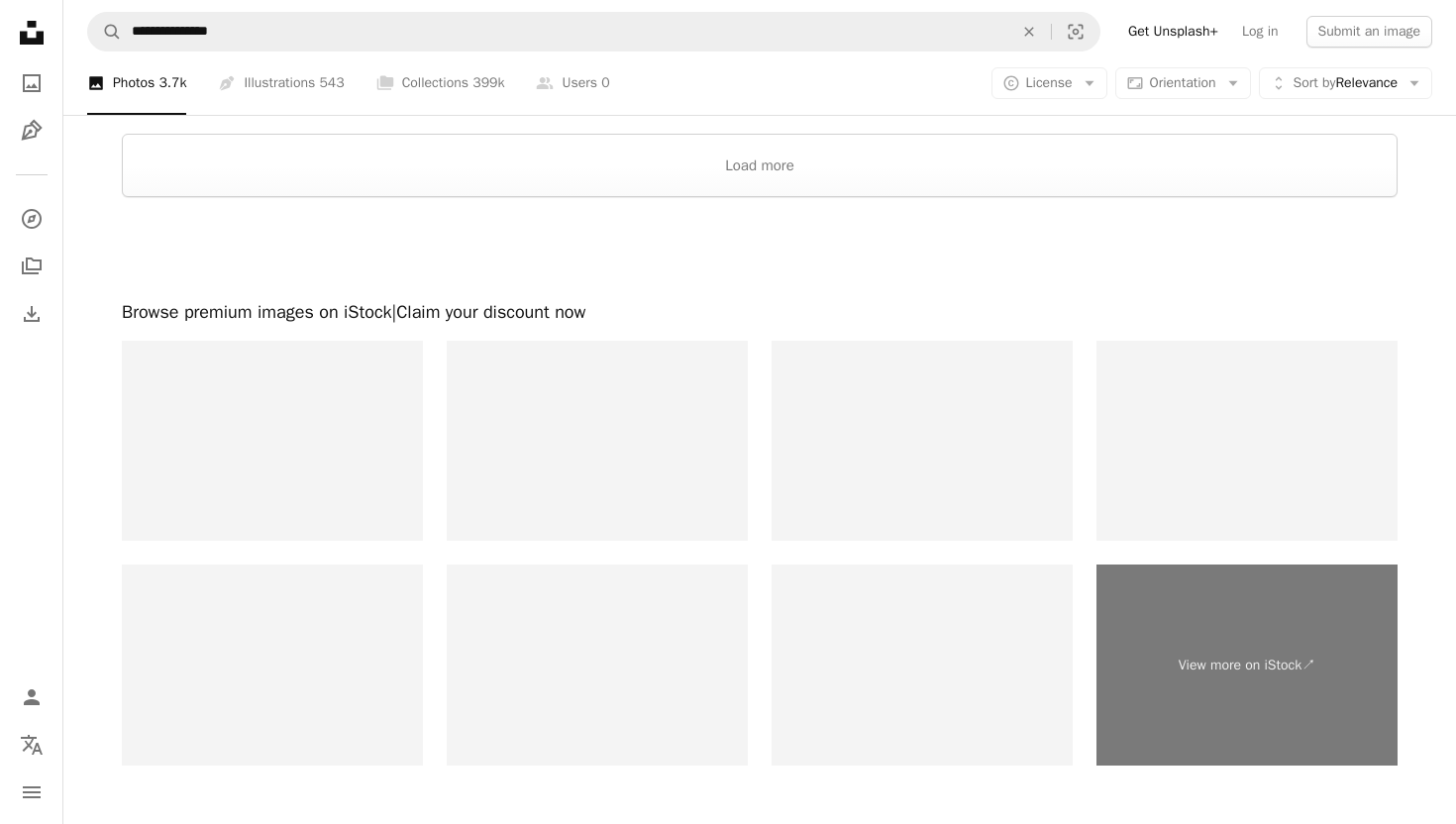 scroll, scrollTop: 3923, scrollLeft: 0, axis: vertical 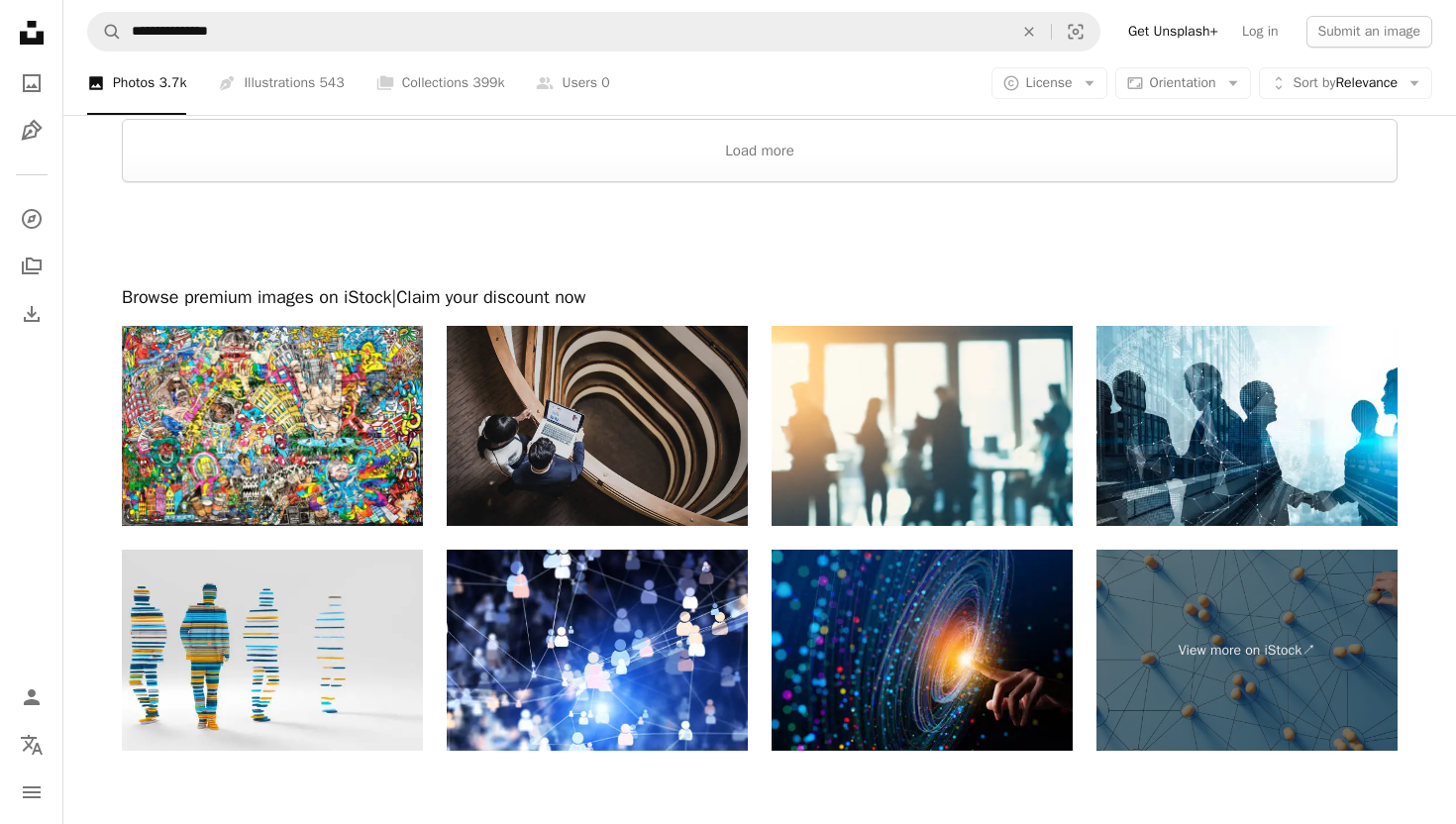 click at bounding box center (597, 426) 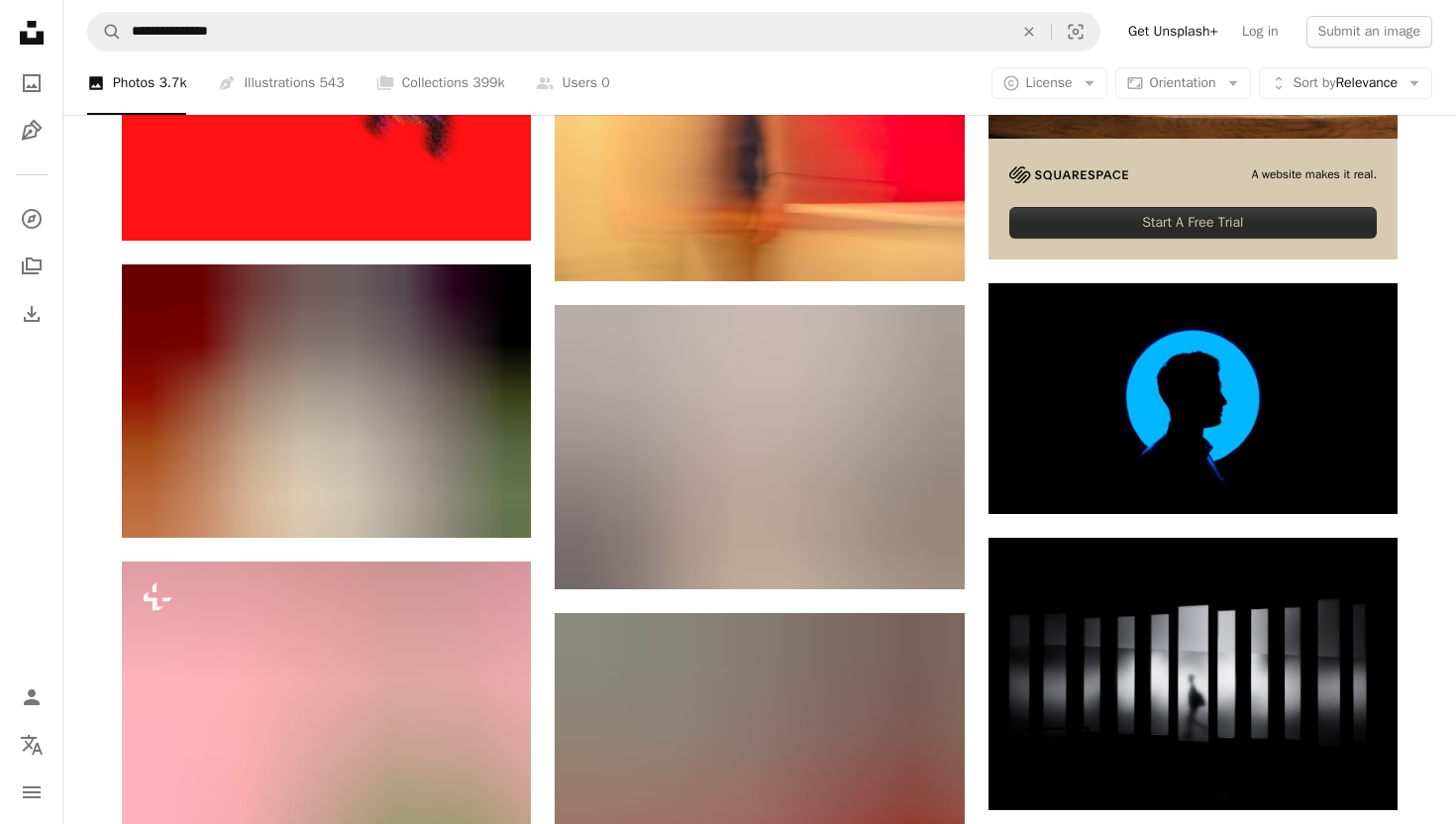 scroll, scrollTop: 0, scrollLeft: 0, axis: both 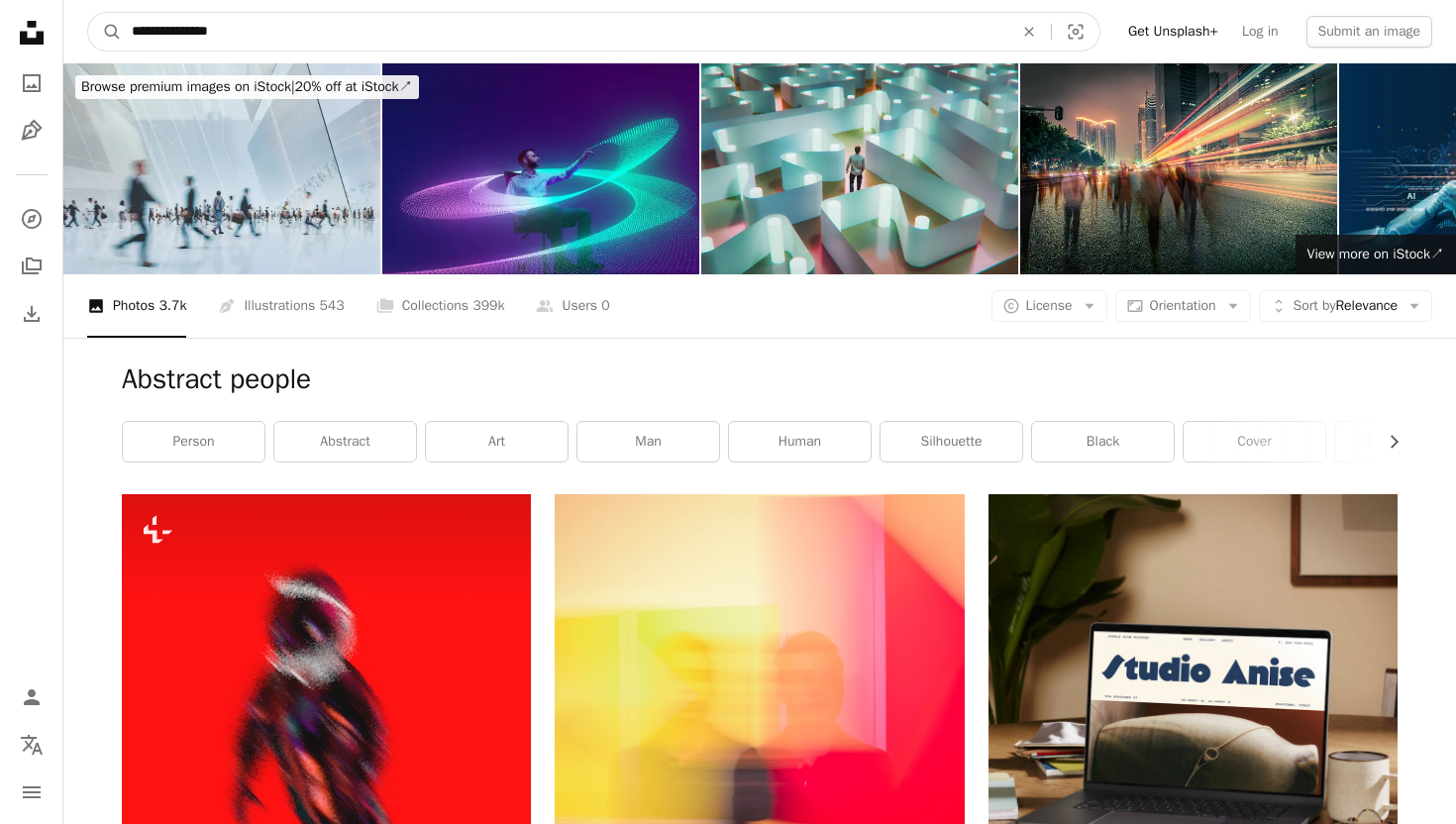 click on "**********" at bounding box center [565, 32] 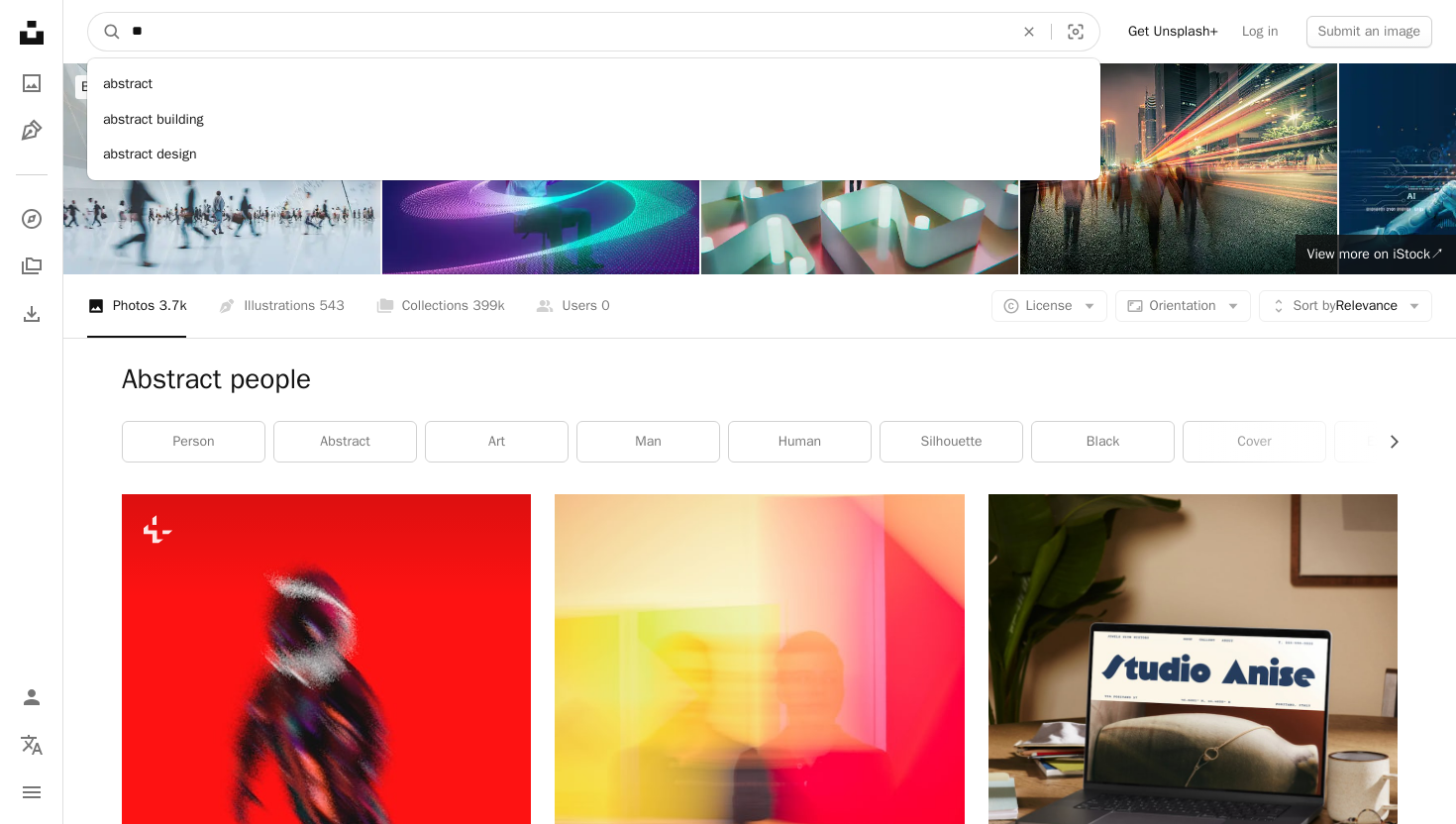 type on "*" 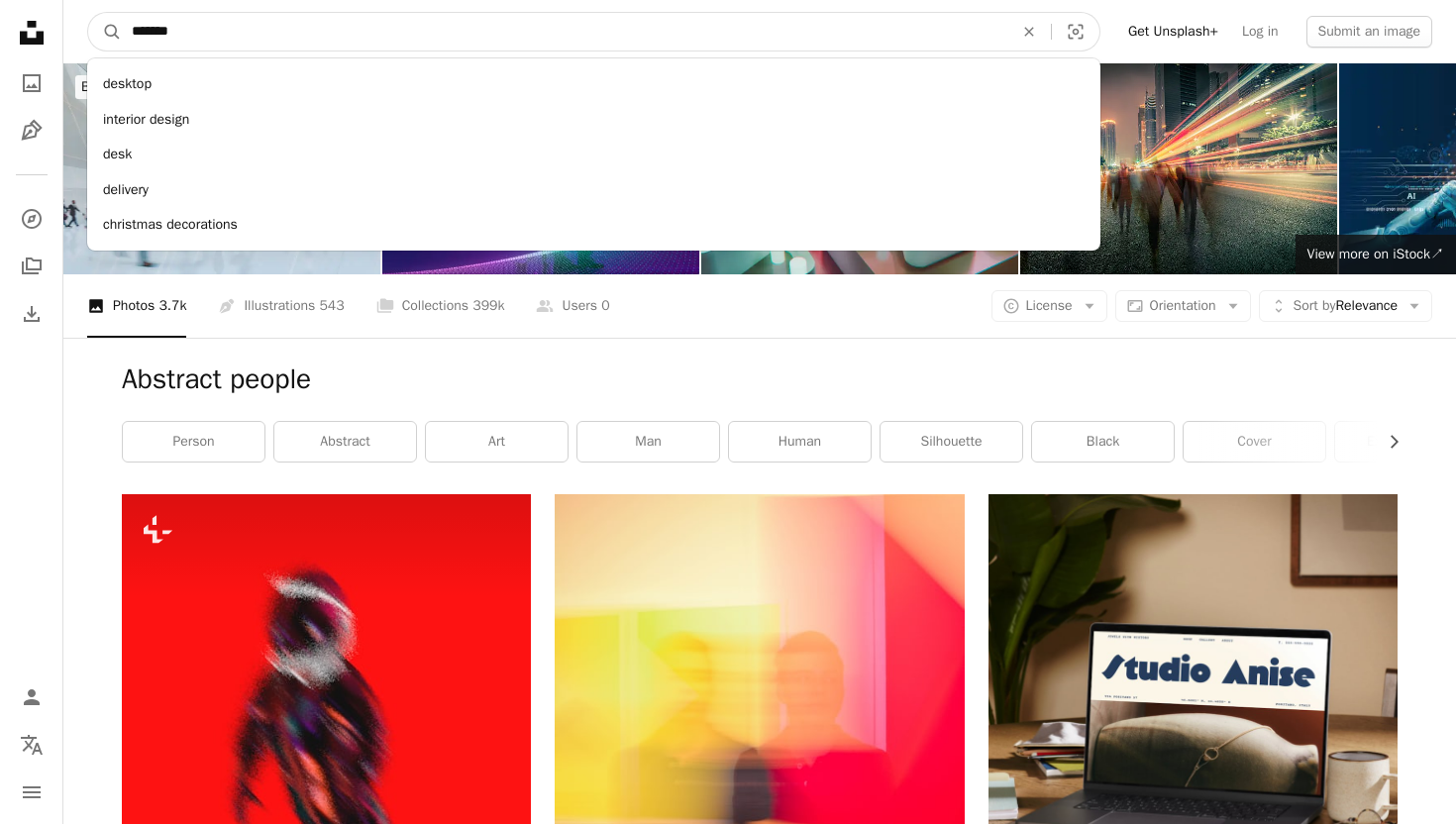 type on "********" 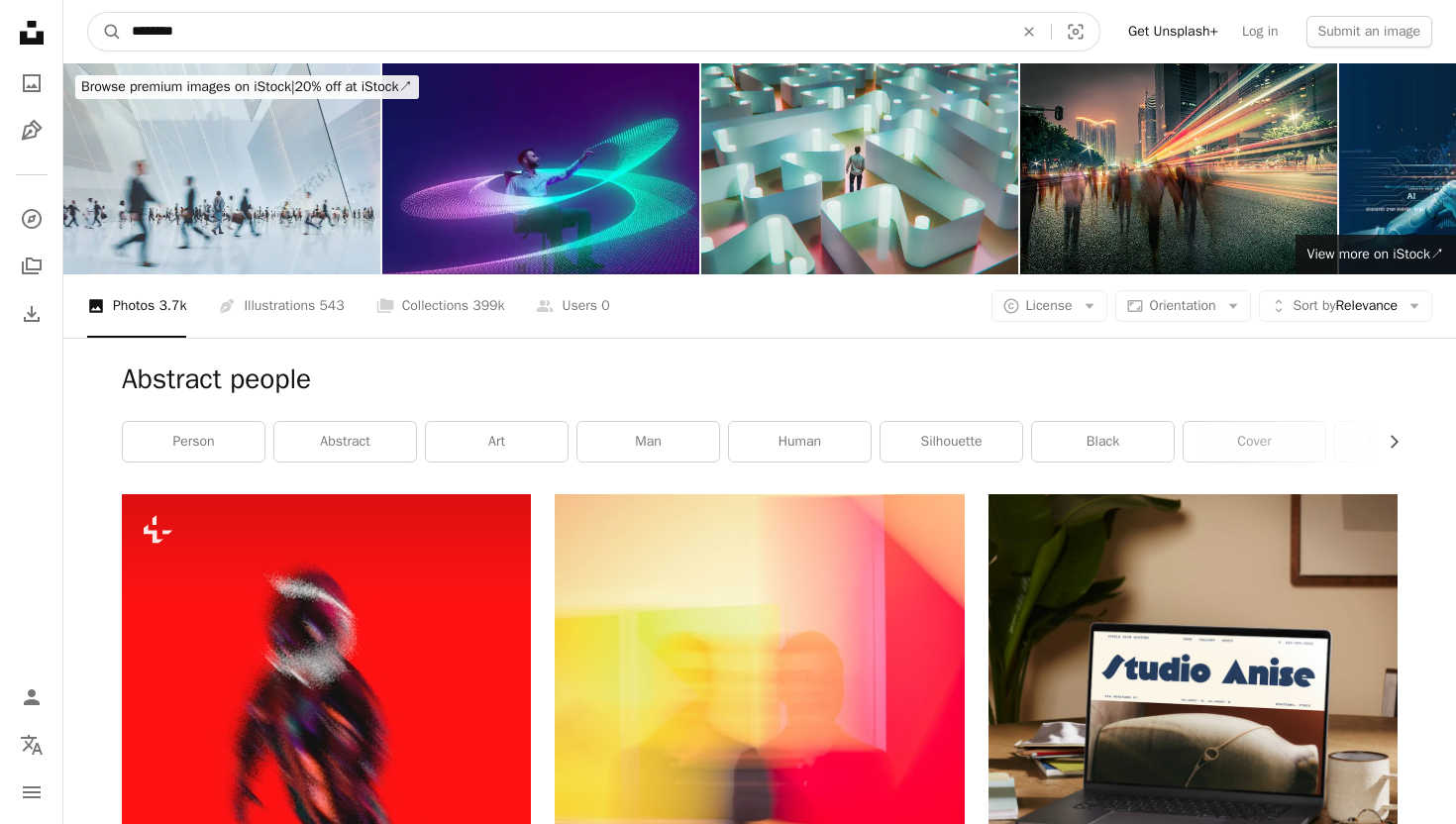 click on "A magnifying glass" at bounding box center [105, 32] 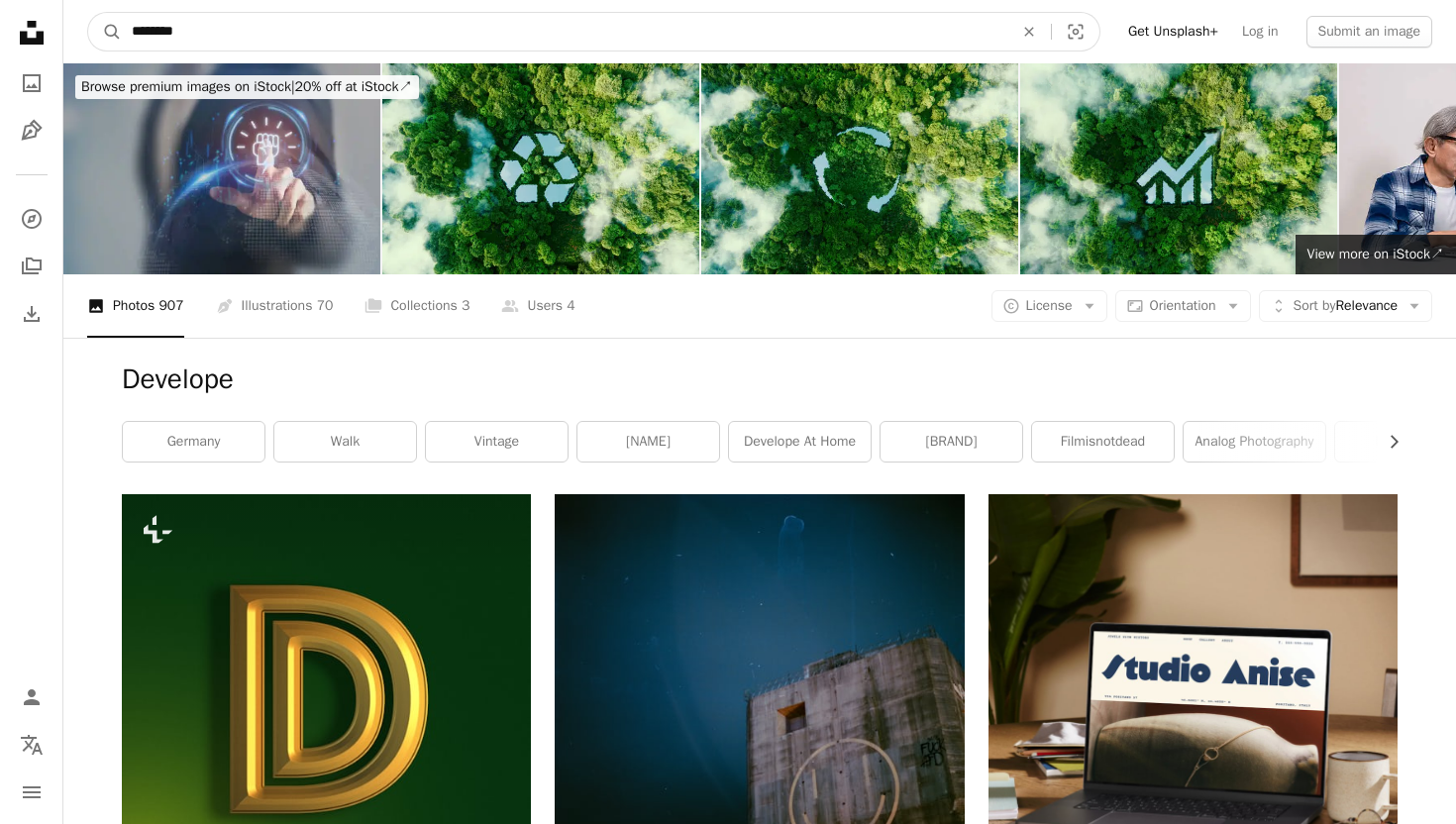 click on "********" at bounding box center [565, 32] 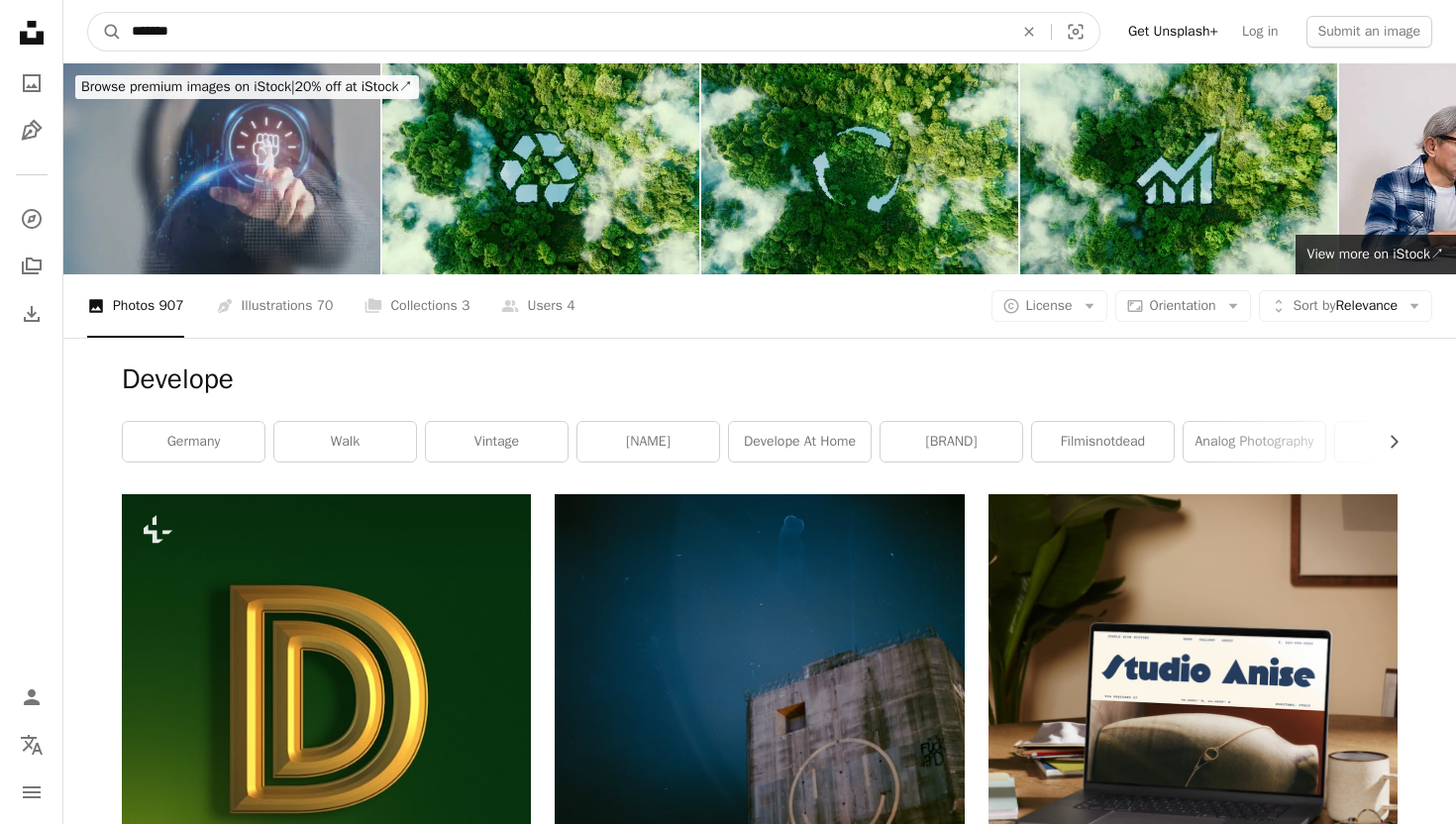 click on "A magnifying glass" at bounding box center [105, 32] 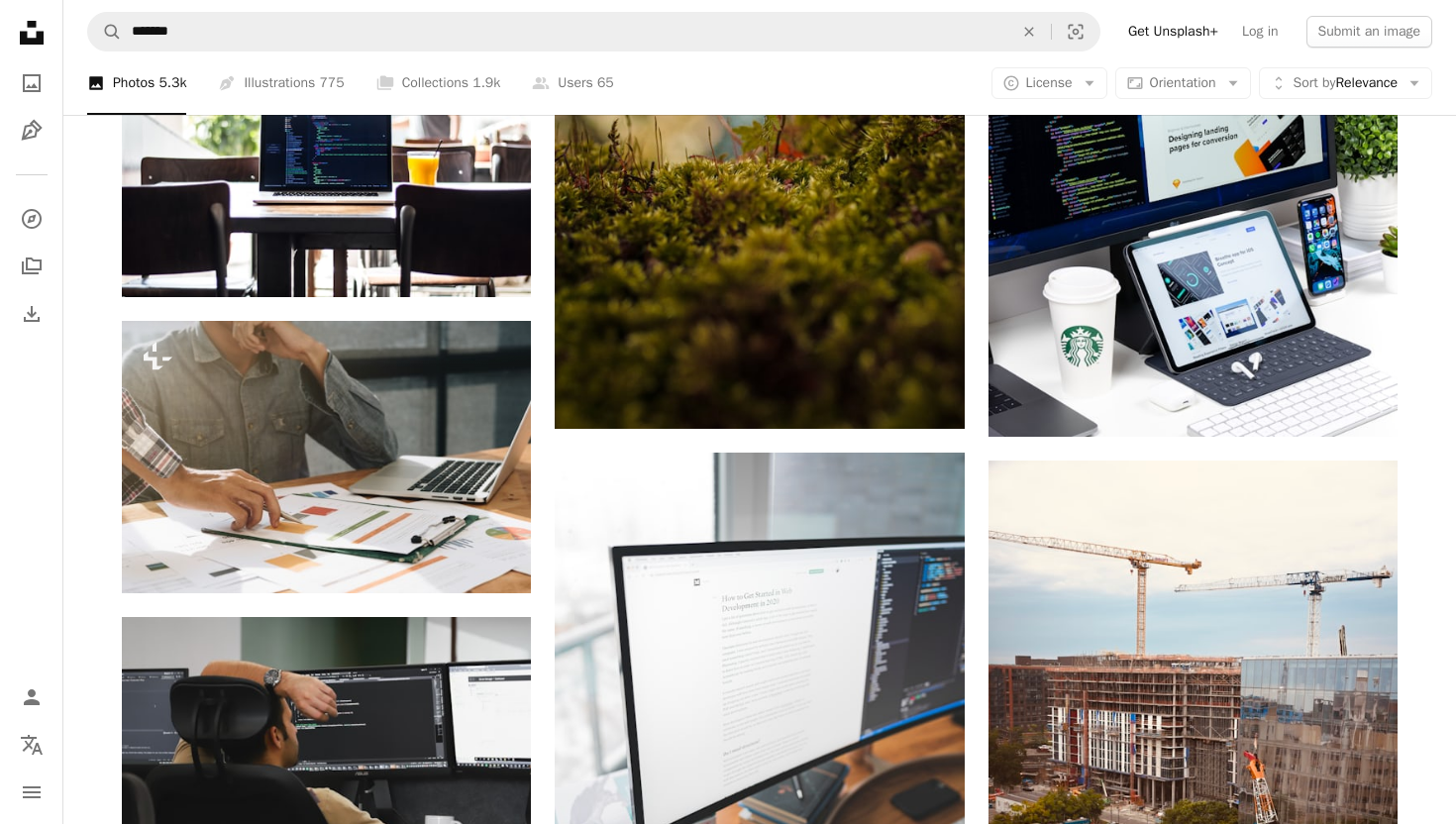 scroll, scrollTop: 2071, scrollLeft: 0, axis: vertical 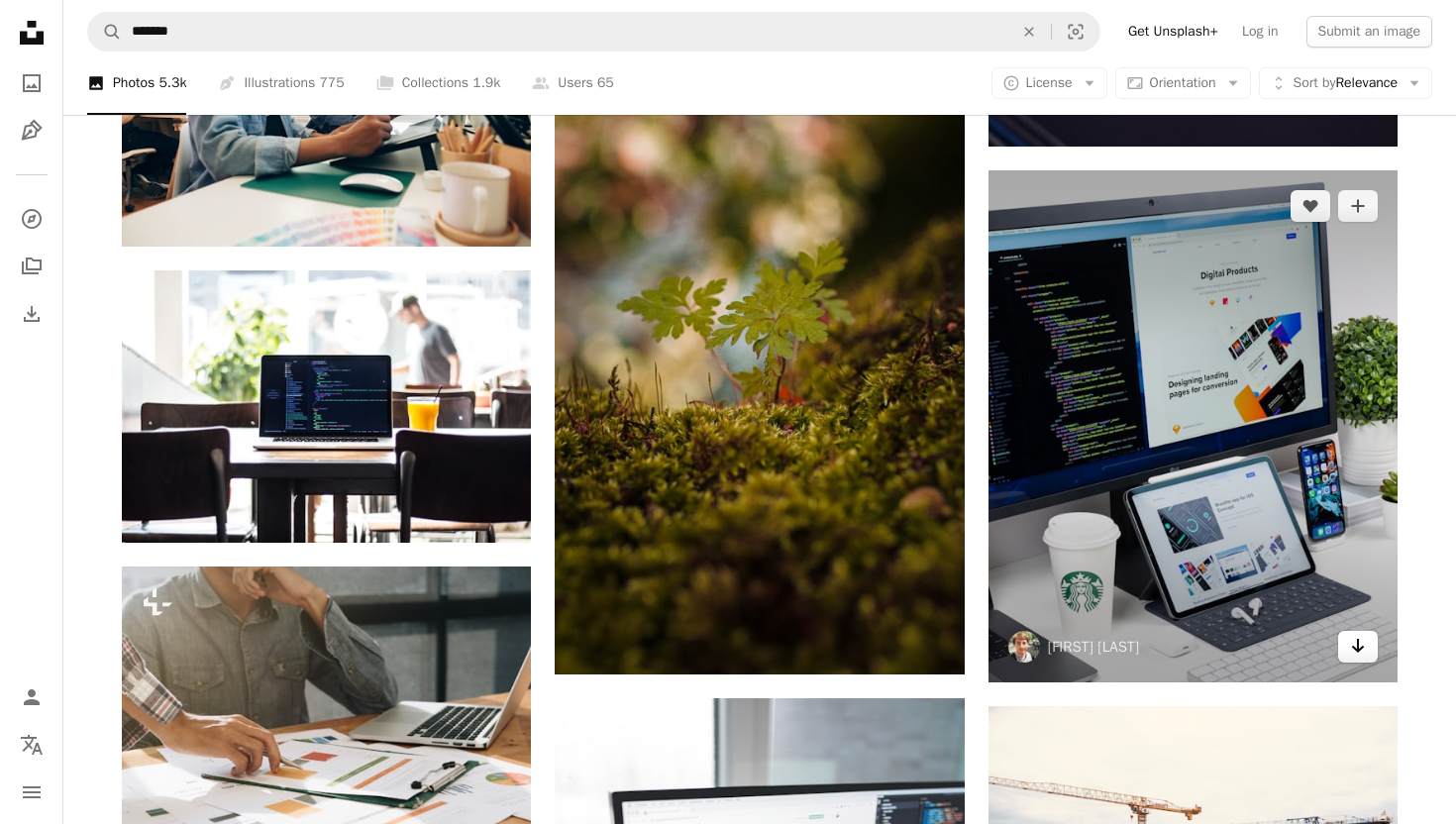 click on "Arrow pointing down" at bounding box center [1358, 647] 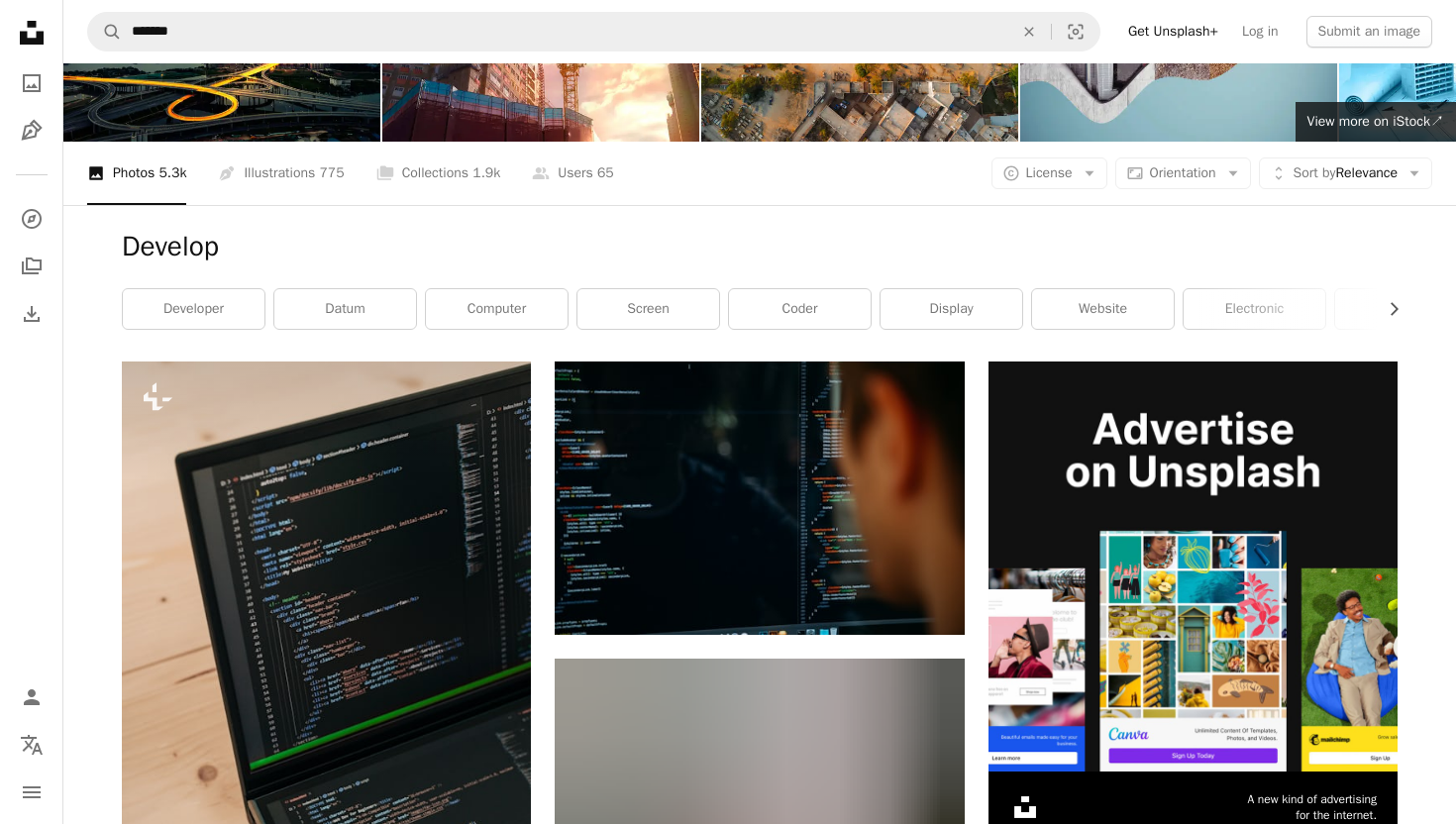 scroll, scrollTop: 0, scrollLeft: 0, axis: both 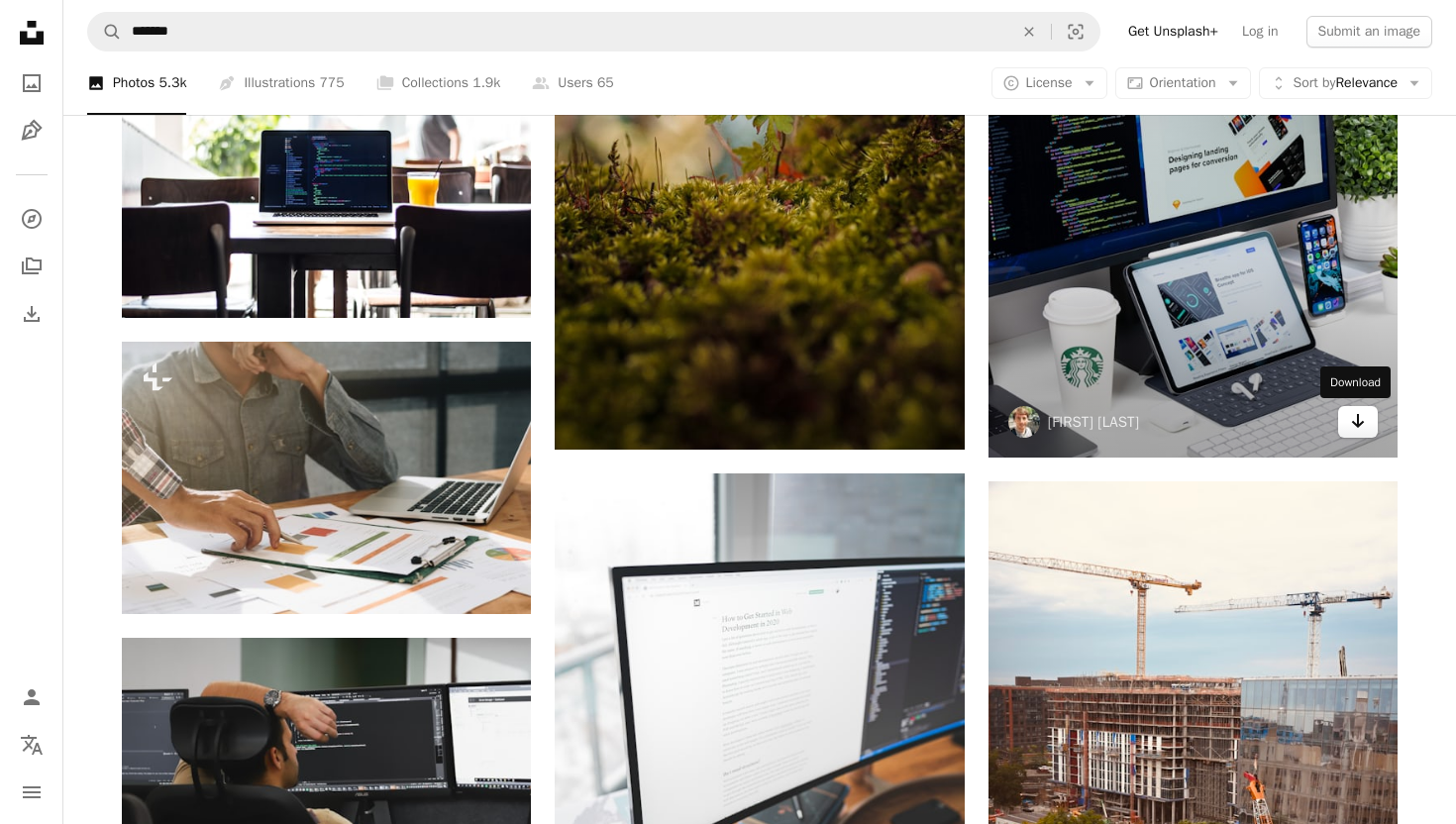 click on "Arrow pointing down" at bounding box center [1358, 422] 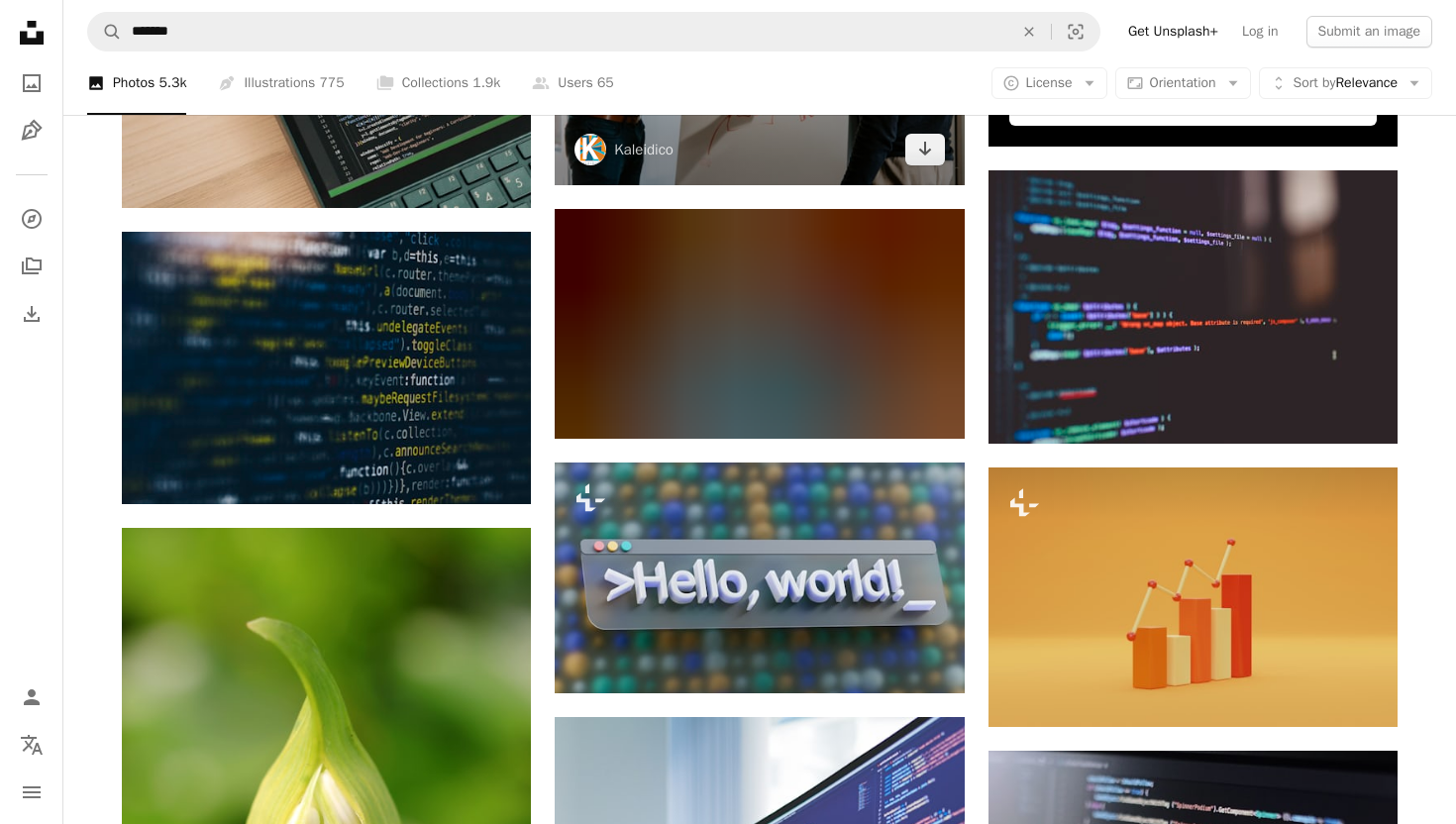 scroll, scrollTop: 641, scrollLeft: 0, axis: vertical 